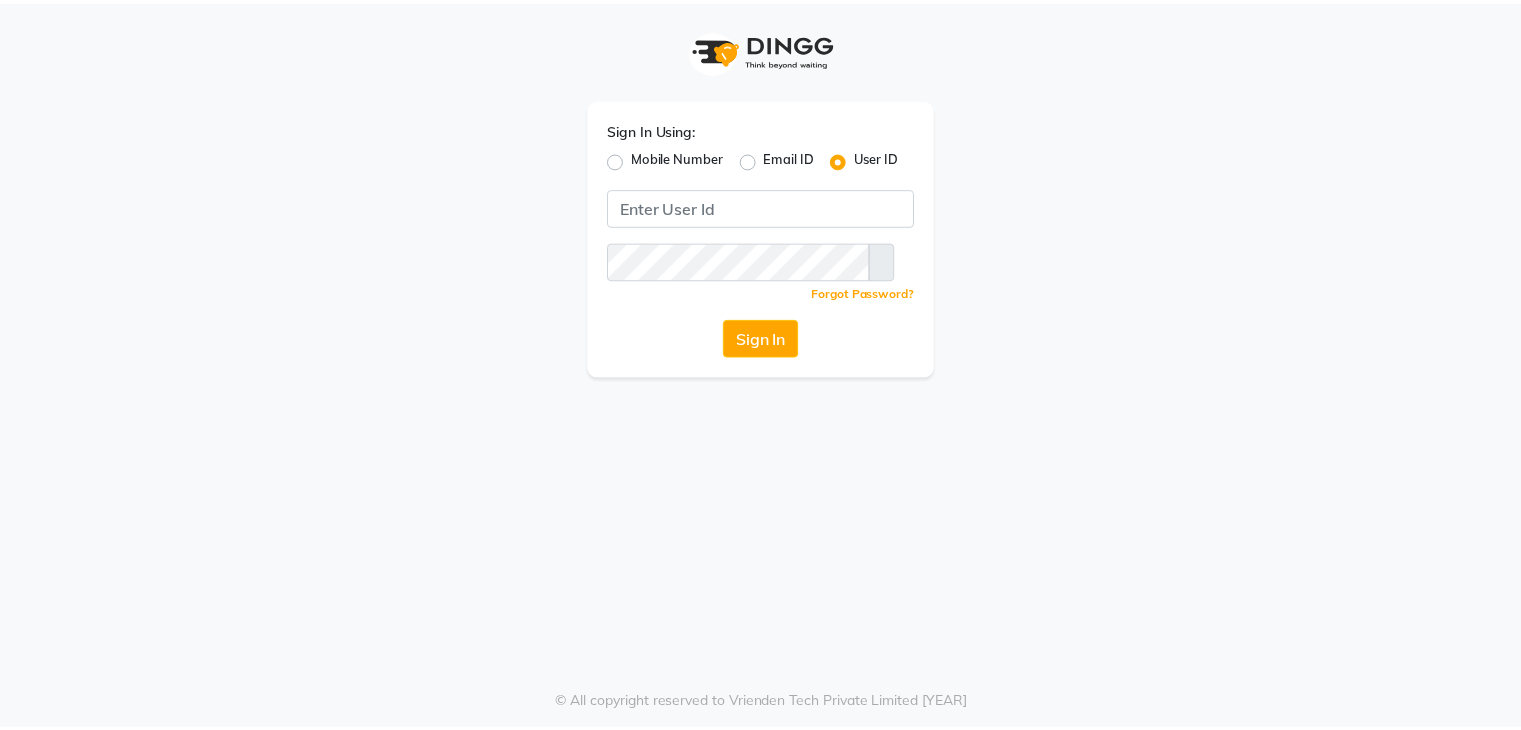 scroll, scrollTop: 0, scrollLeft: 0, axis: both 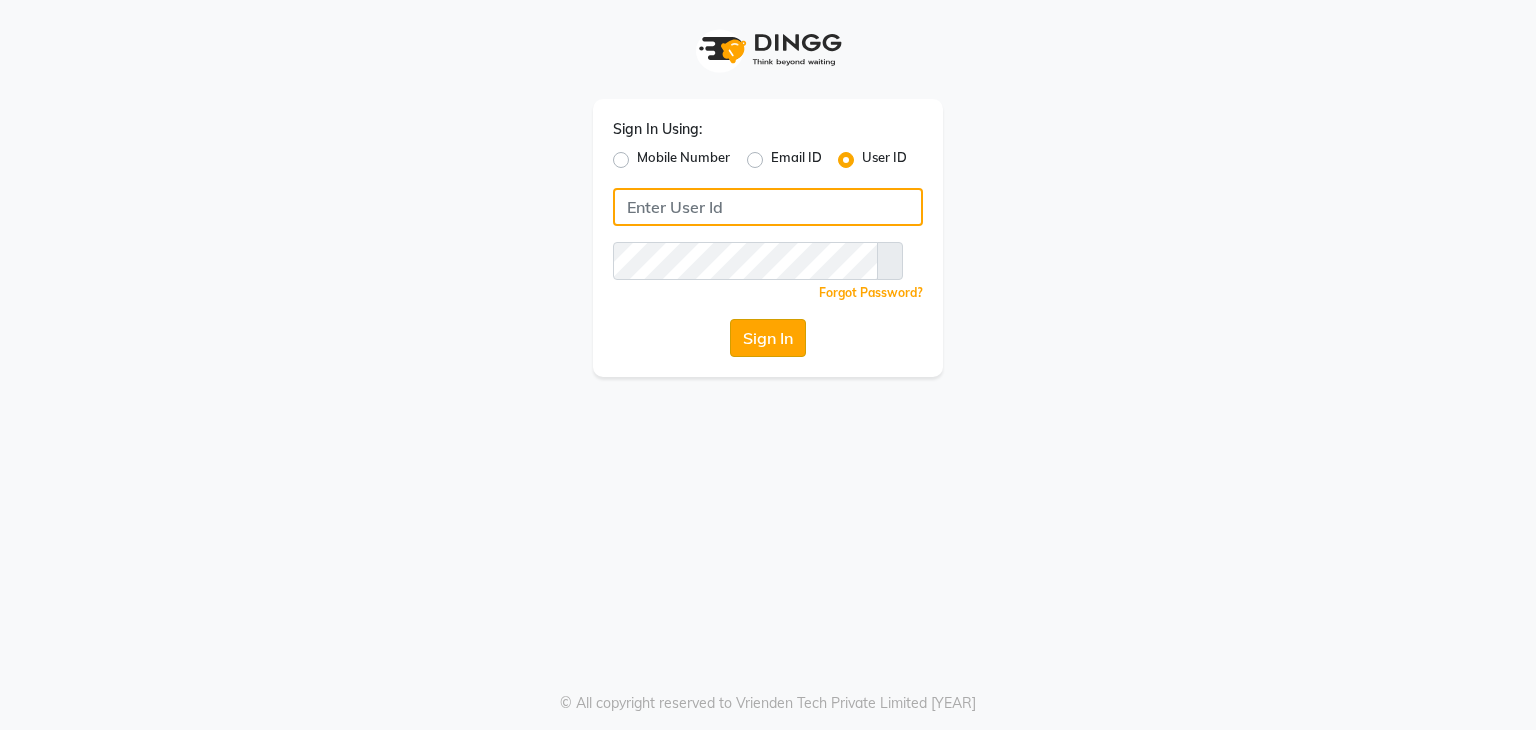 type on "[EMAIL]" 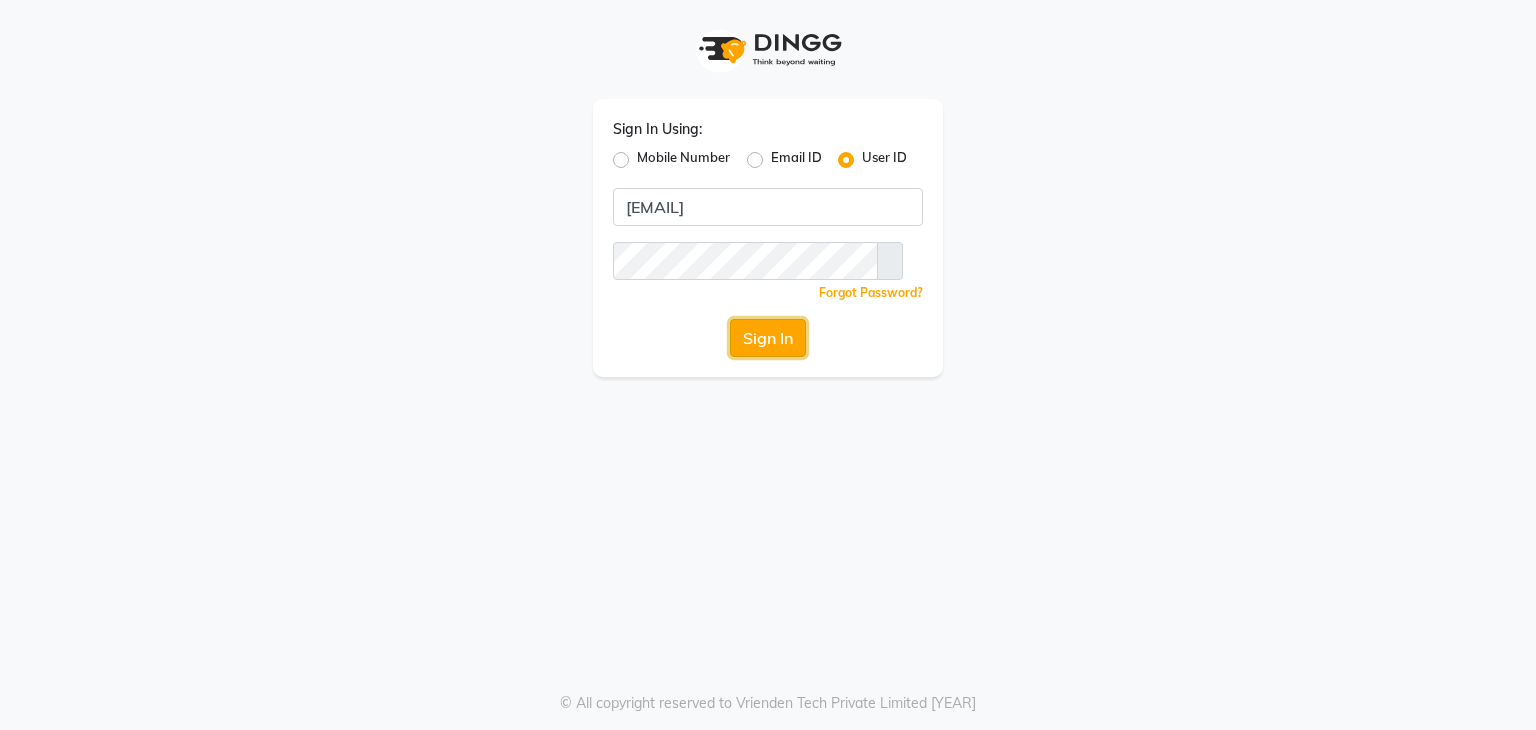 click on "Sign In" at bounding box center (768, 338) 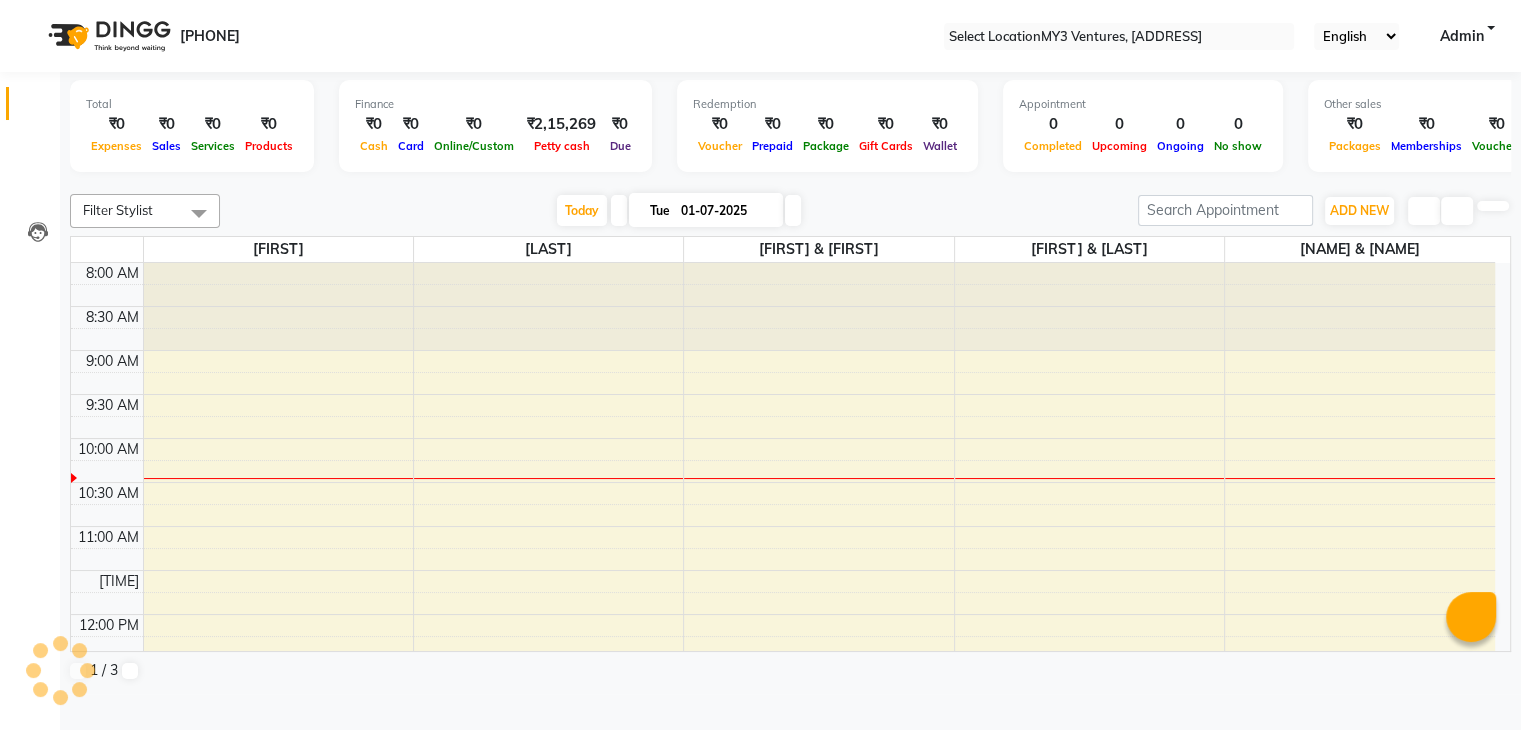 scroll, scrollTop: 0, scrollLeft: 0, axis: both 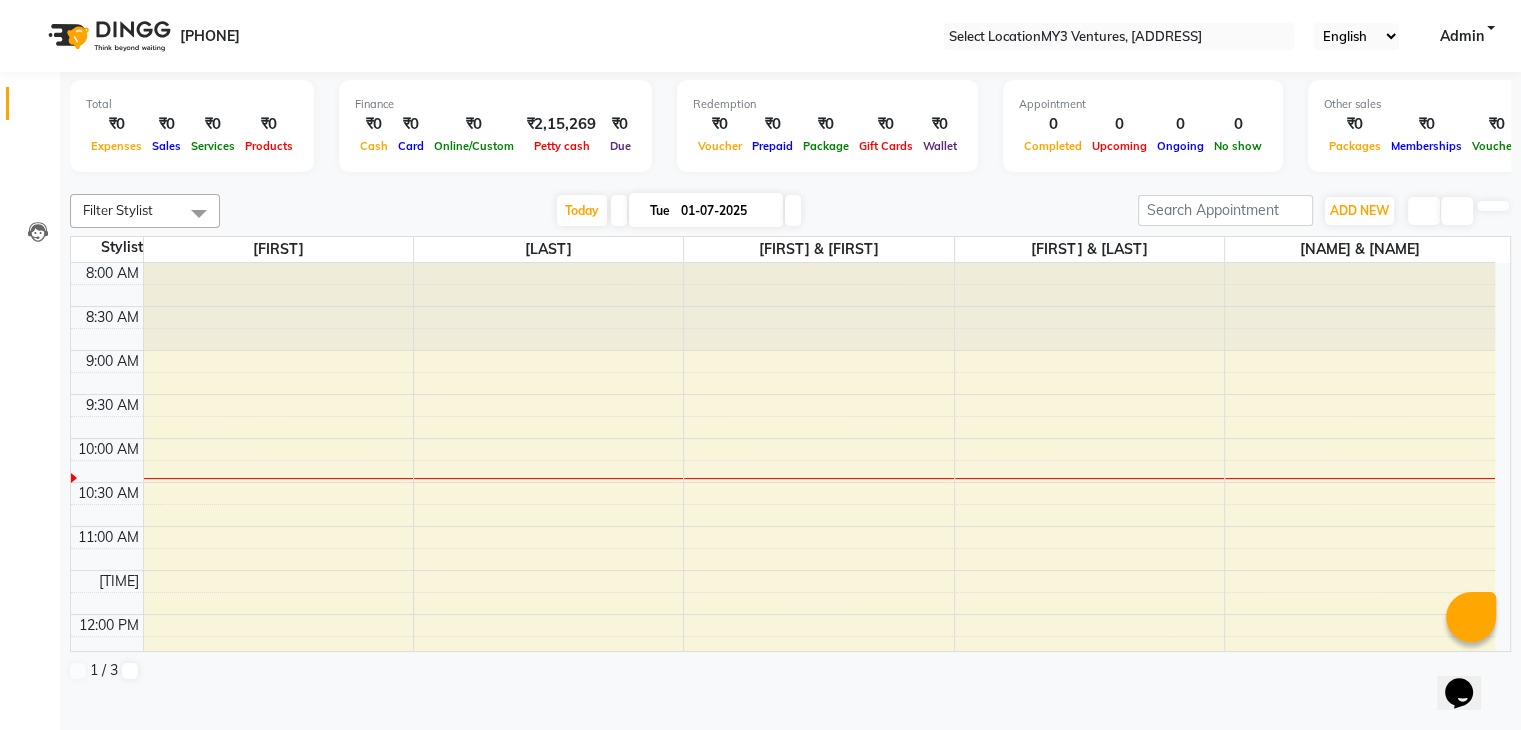 click at bounding box center (619, 210) 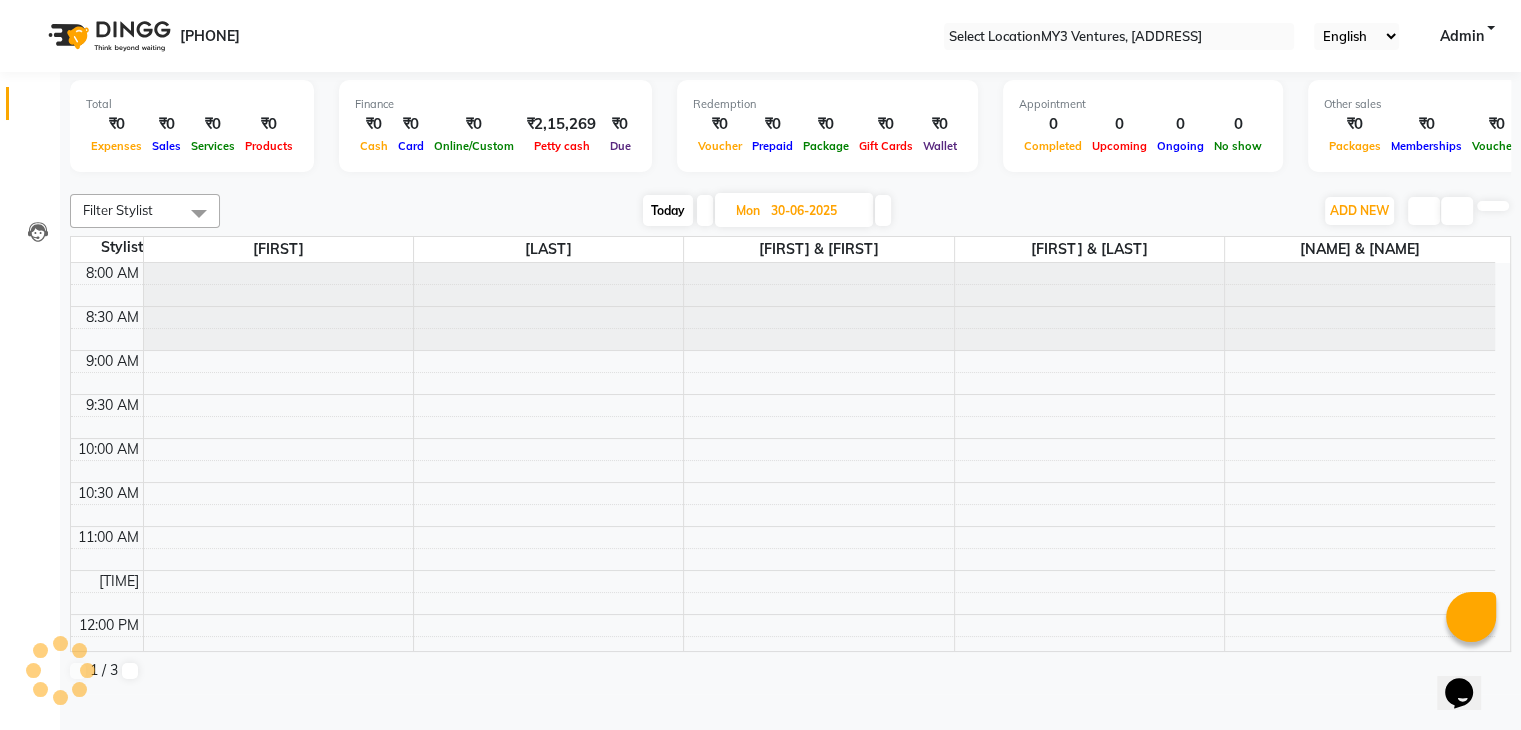 scroll, scrollTop: 175, scrollLeft: 0, axis: vertical 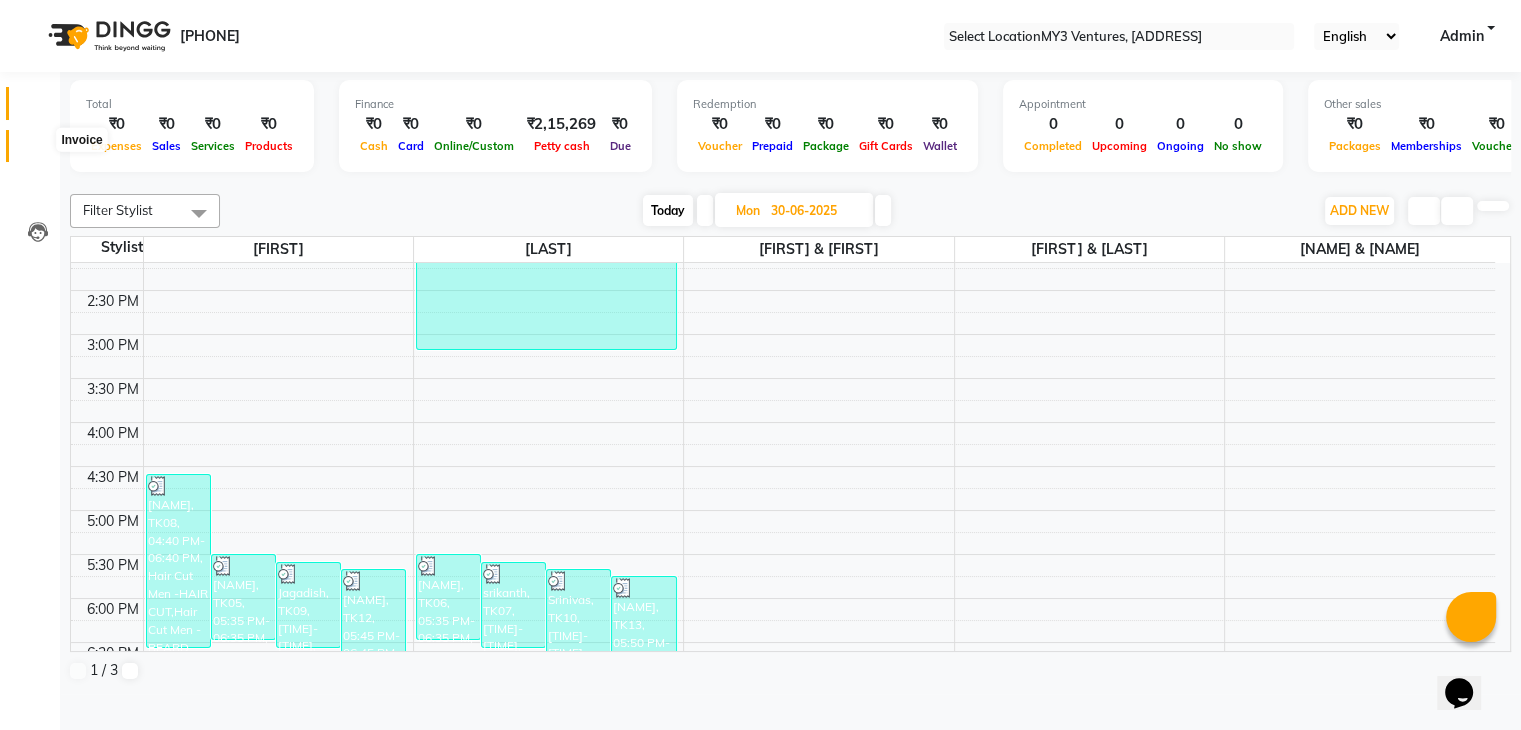 click at bounding box center [38, 151] 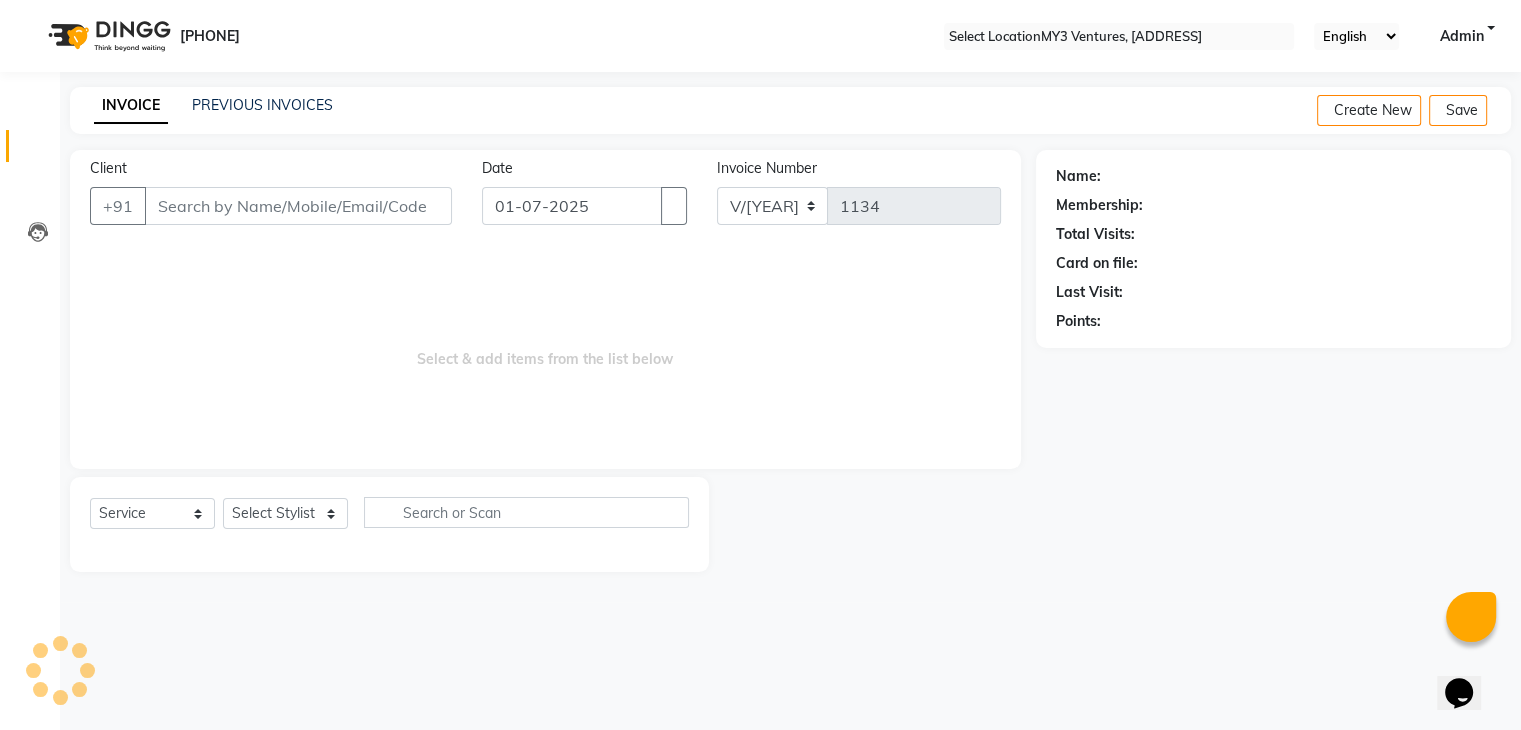 scroll, scrollTop: 0, scrollLeft: 0, axis: both 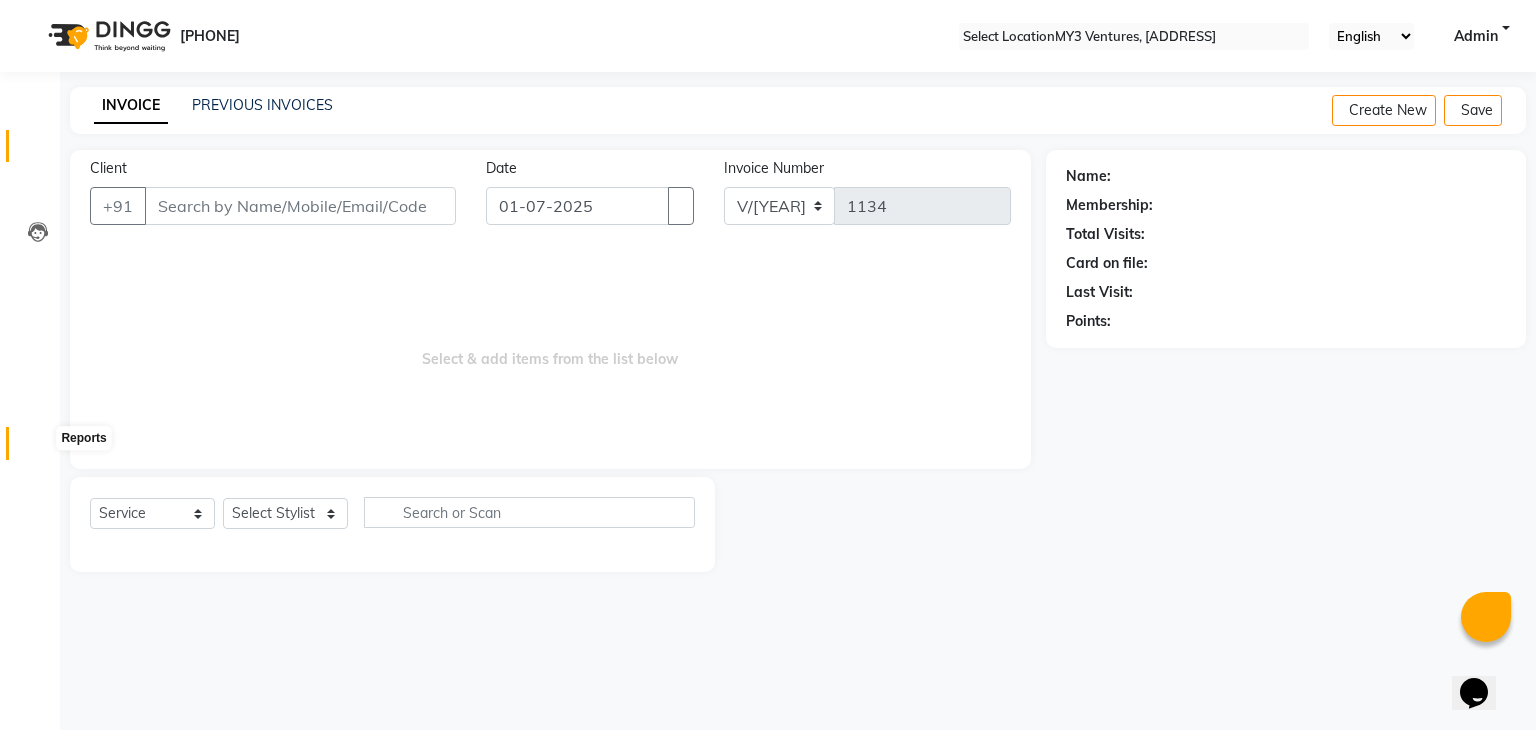 click at bounding box center (37, 448) 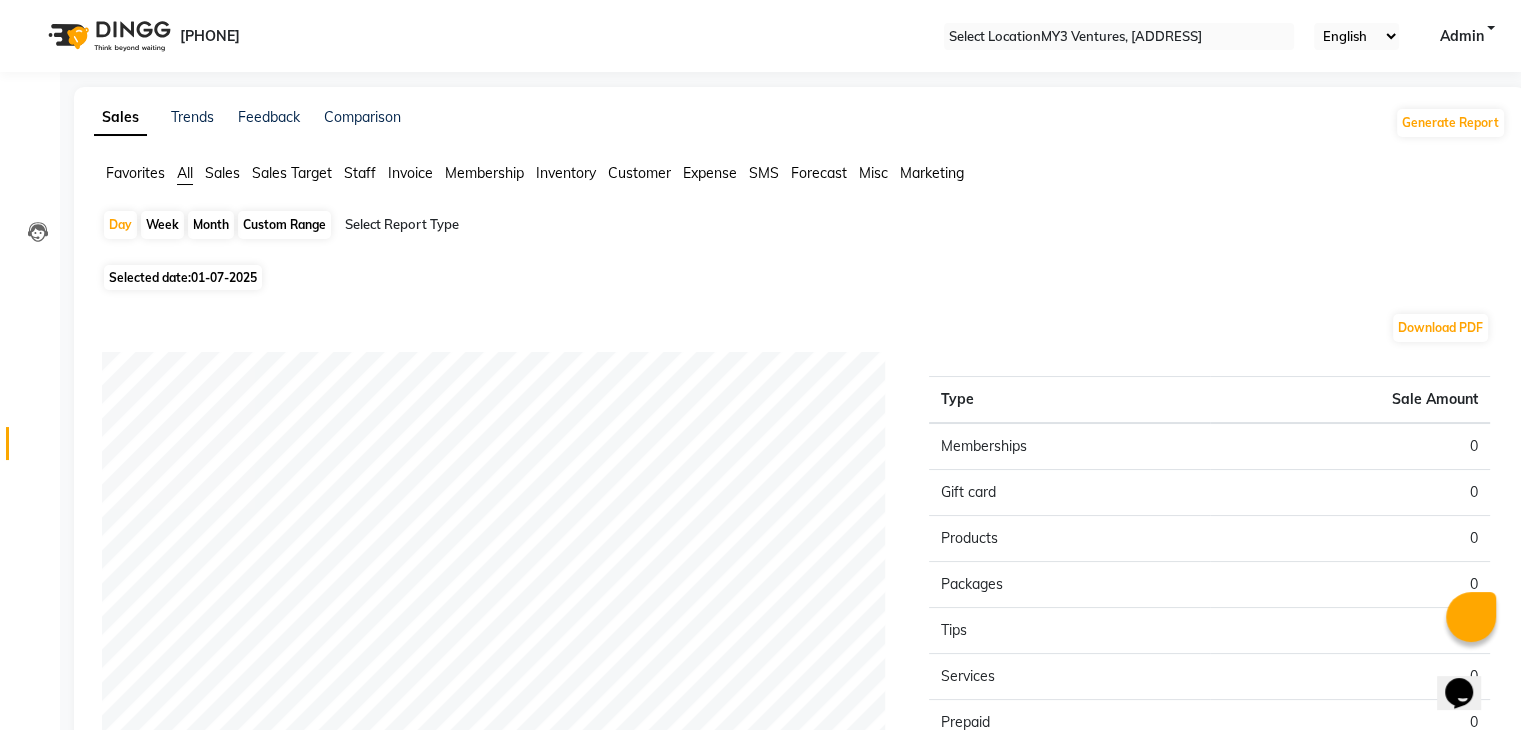 click on "01-07-2025" at bounding box center [224, 277] 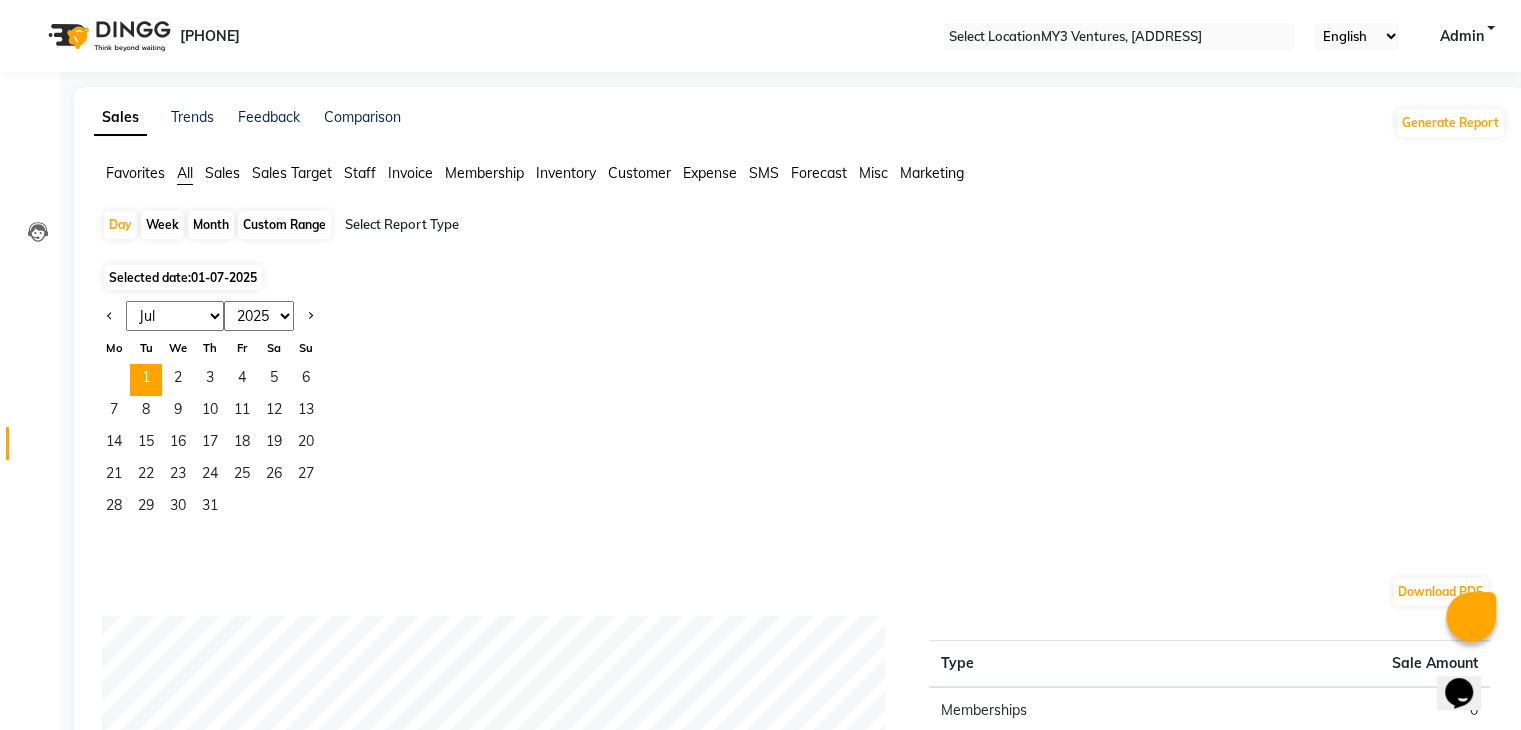 click on "Jan Feb Mar Apr May Jun Jul Aug Sep Oct Nov Dec" at bounding box center (175, 316) 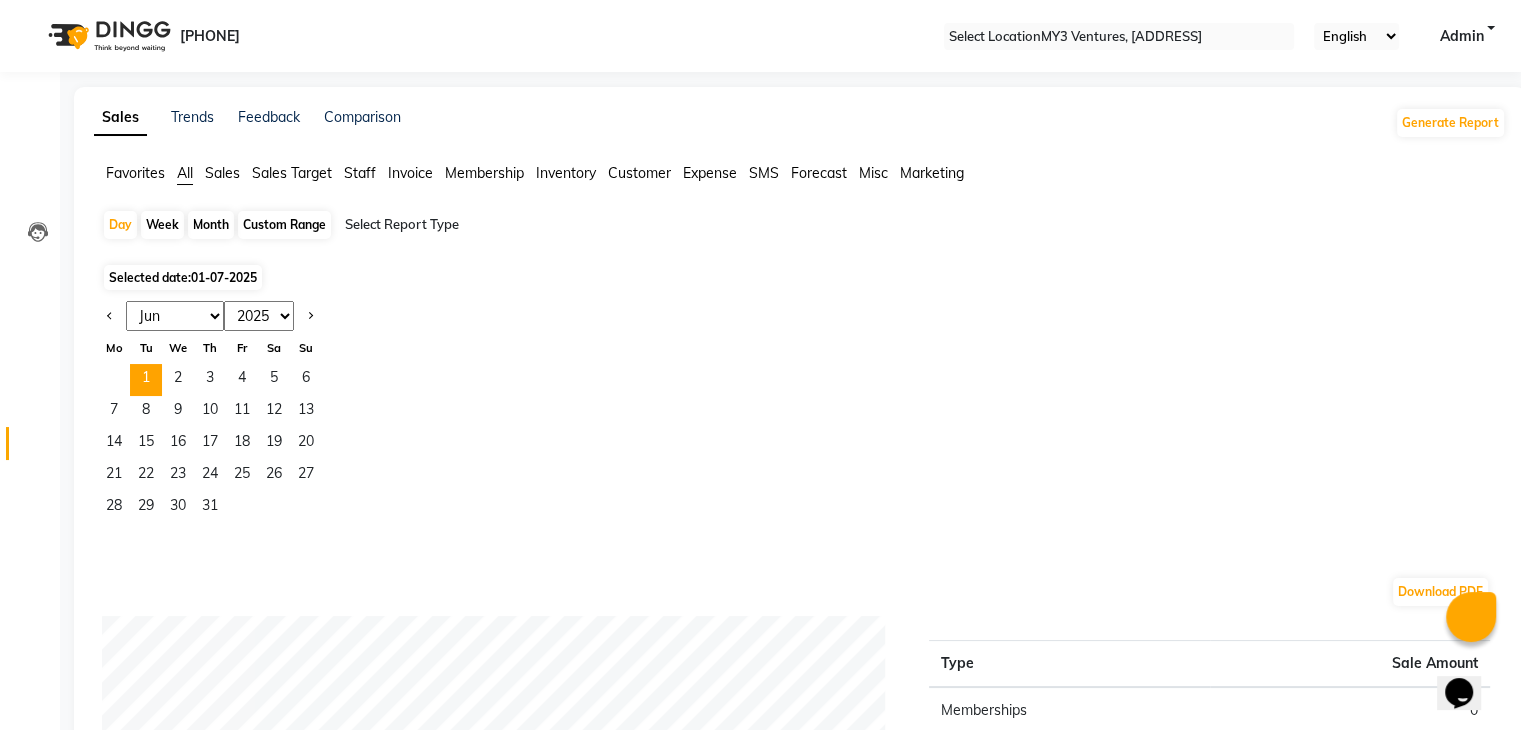 click on "Jan Feb Mar Apr May Jun Jul Aug Sep Oct Nov Dec" at bounding box center (175, 316) 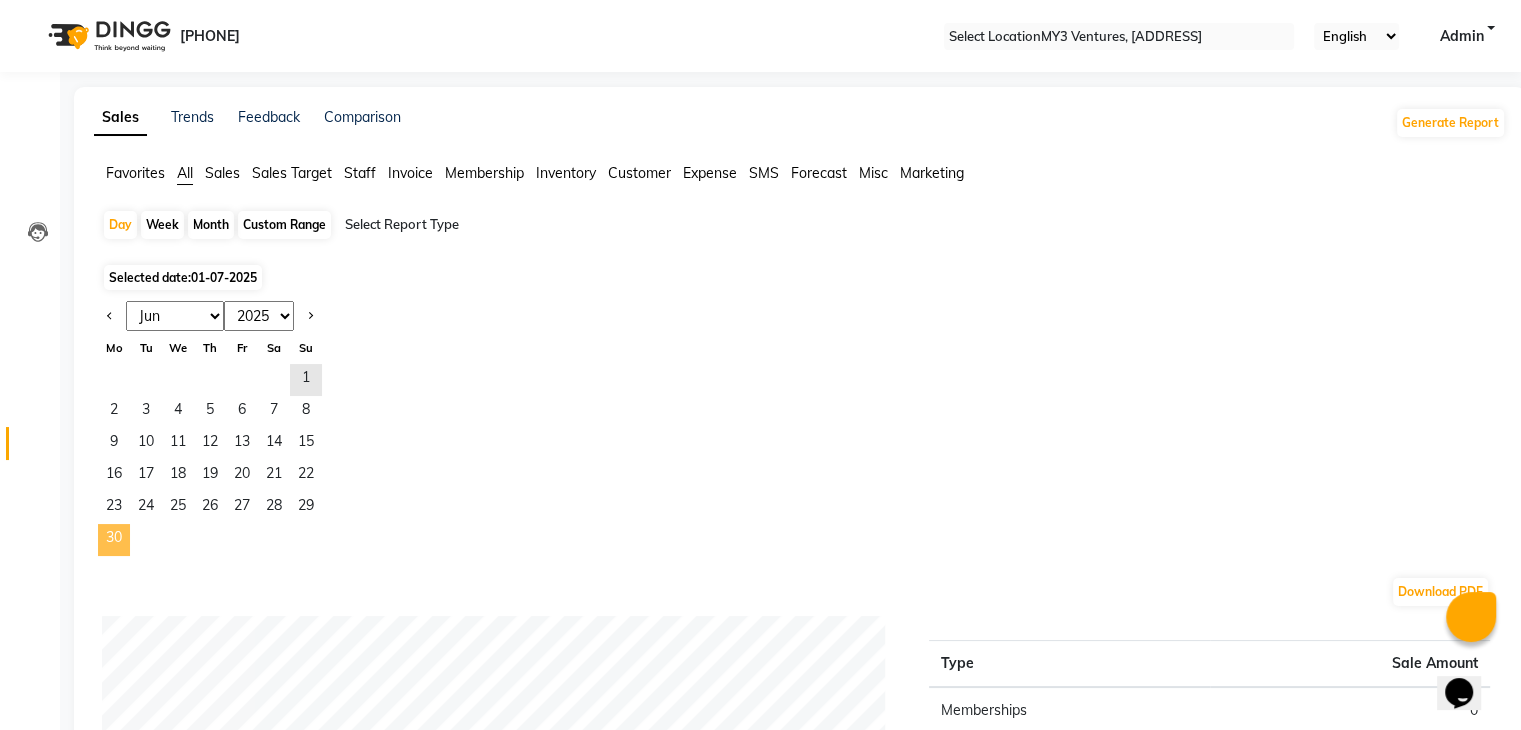 click on "30" at bounding box center [114, 540] 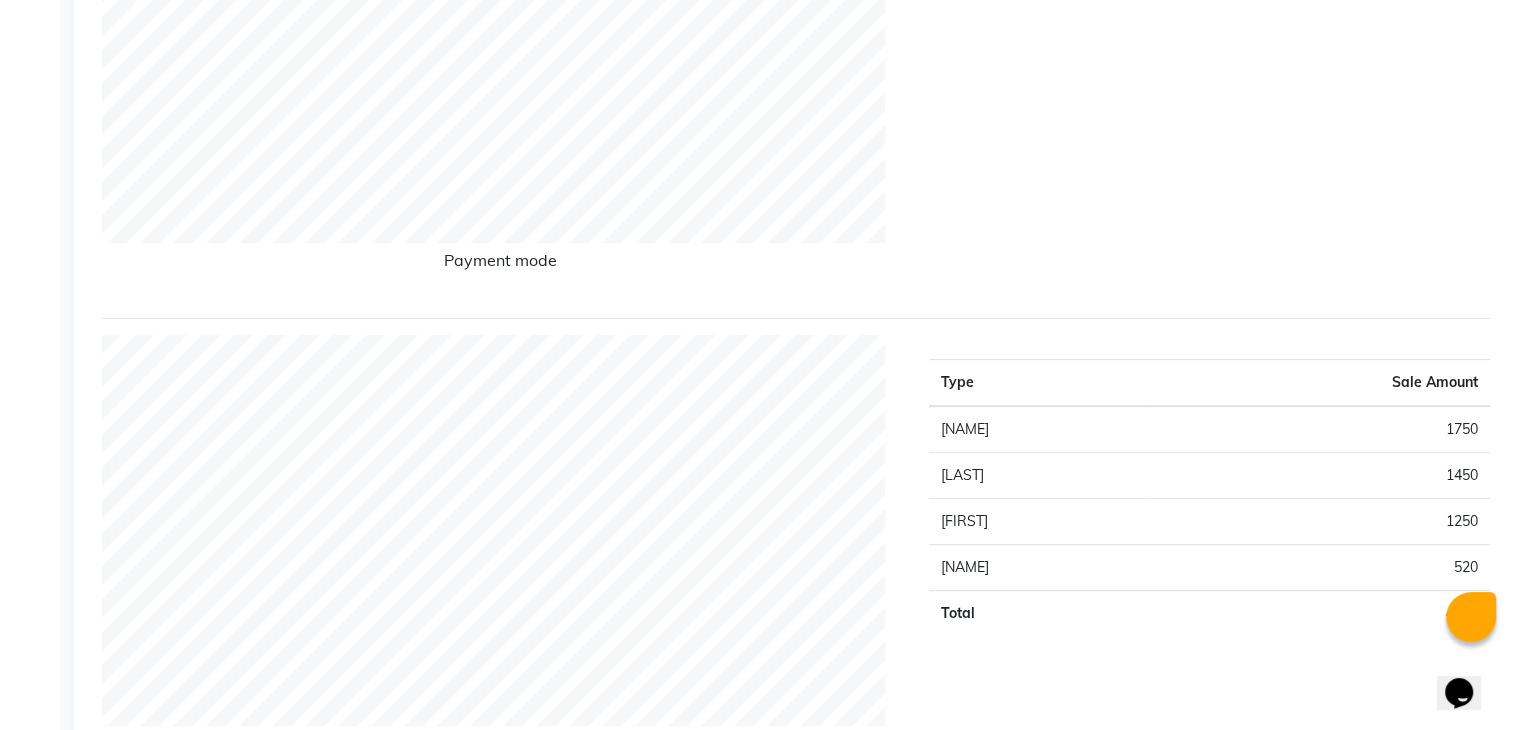 scroll, scrollTop: 0, scrollLeft: 0, axis: both 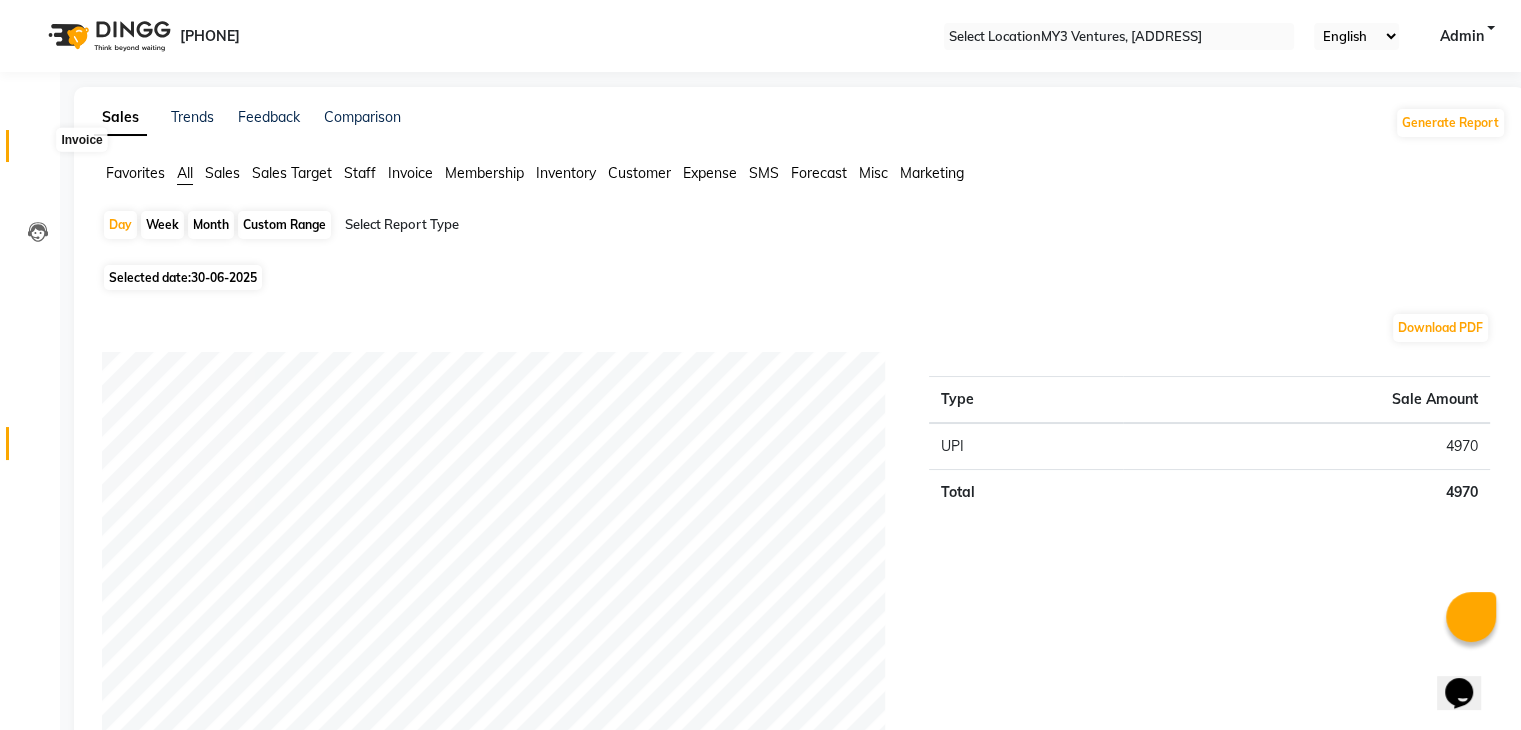 click at bounding box center [38, 151] 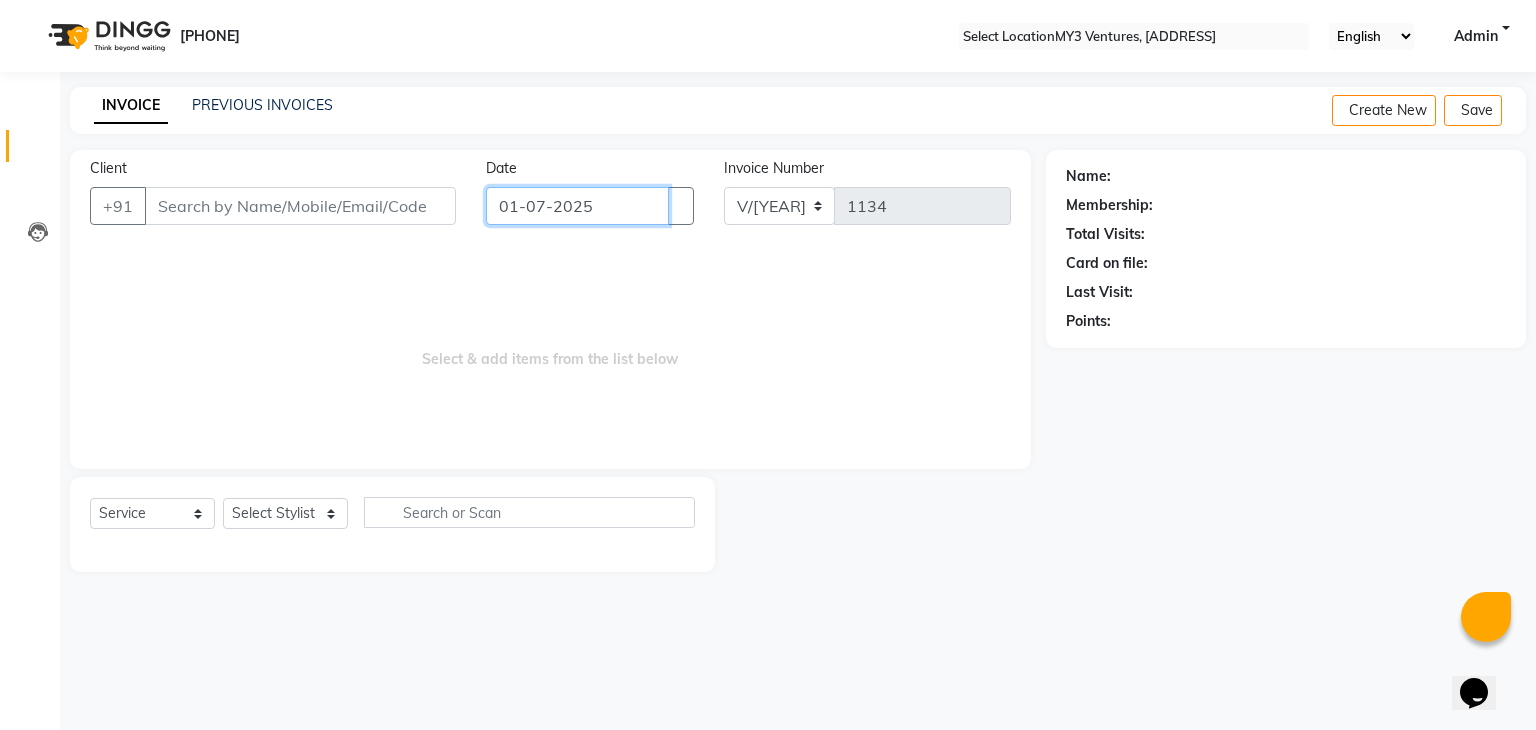 click on "01-07-2025" at bounding box center [577, 206] 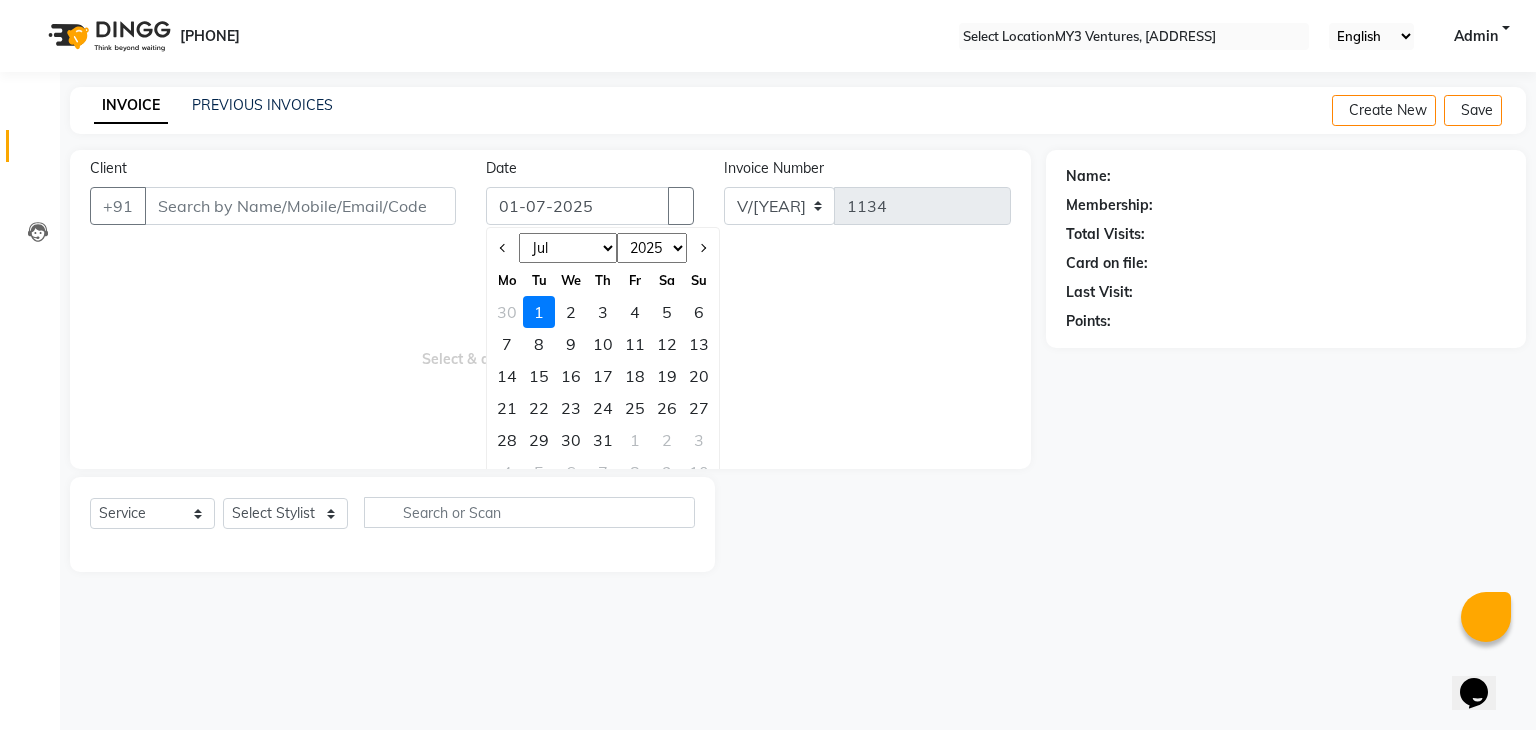 click on "30" at bounding box center [507, 312] 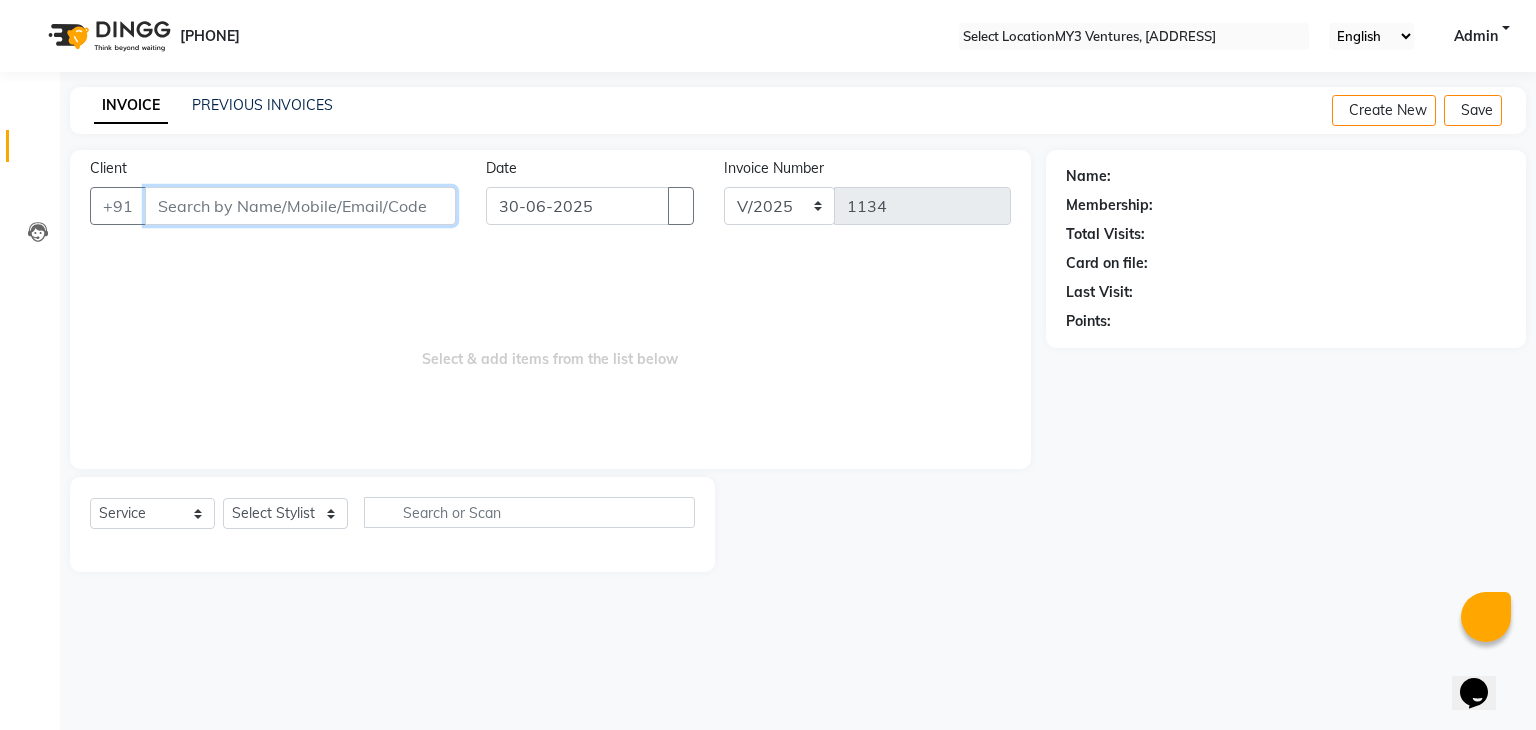 click on "Client" at bounding box center [300, 206] 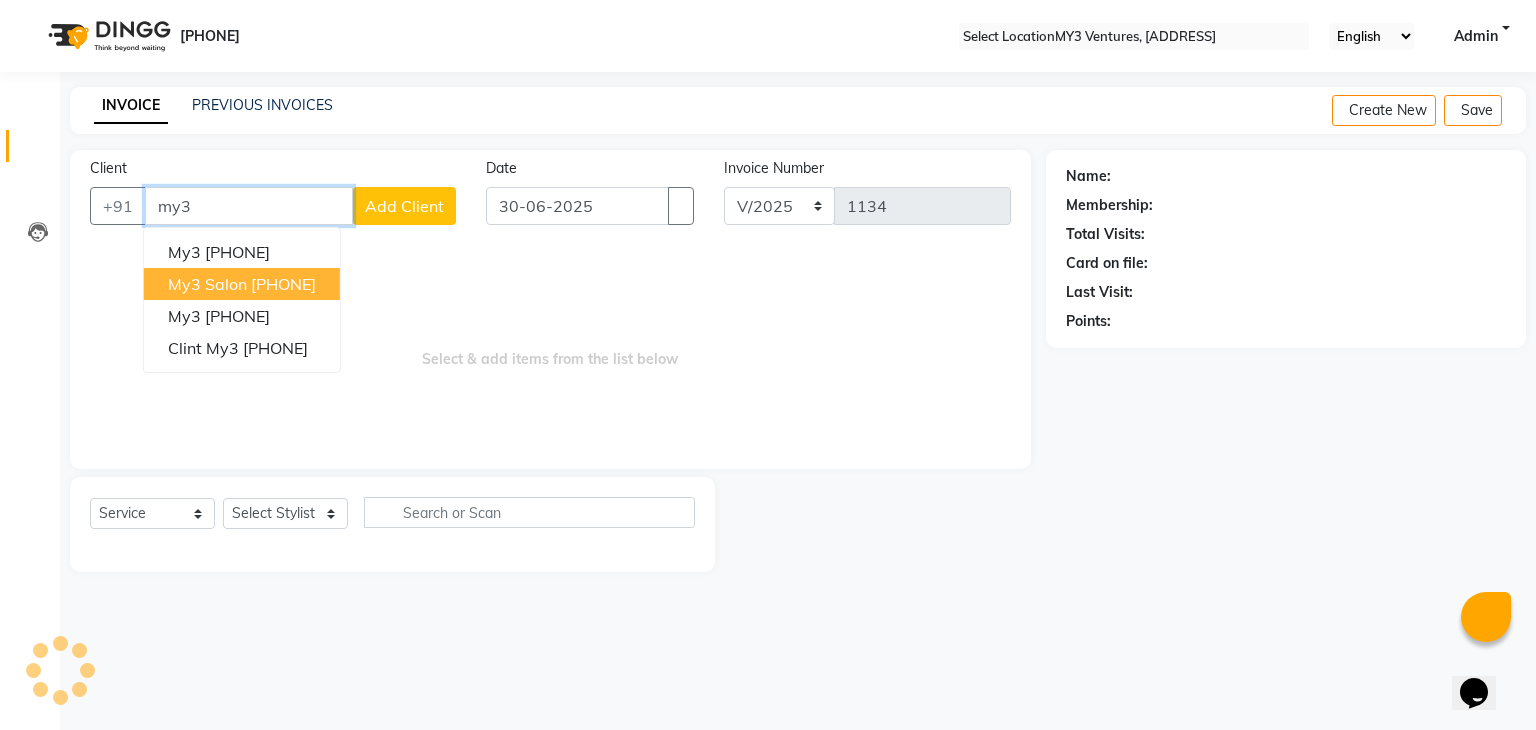 click on "my3 salon [PHONE]" at bounding box center (242, 284) 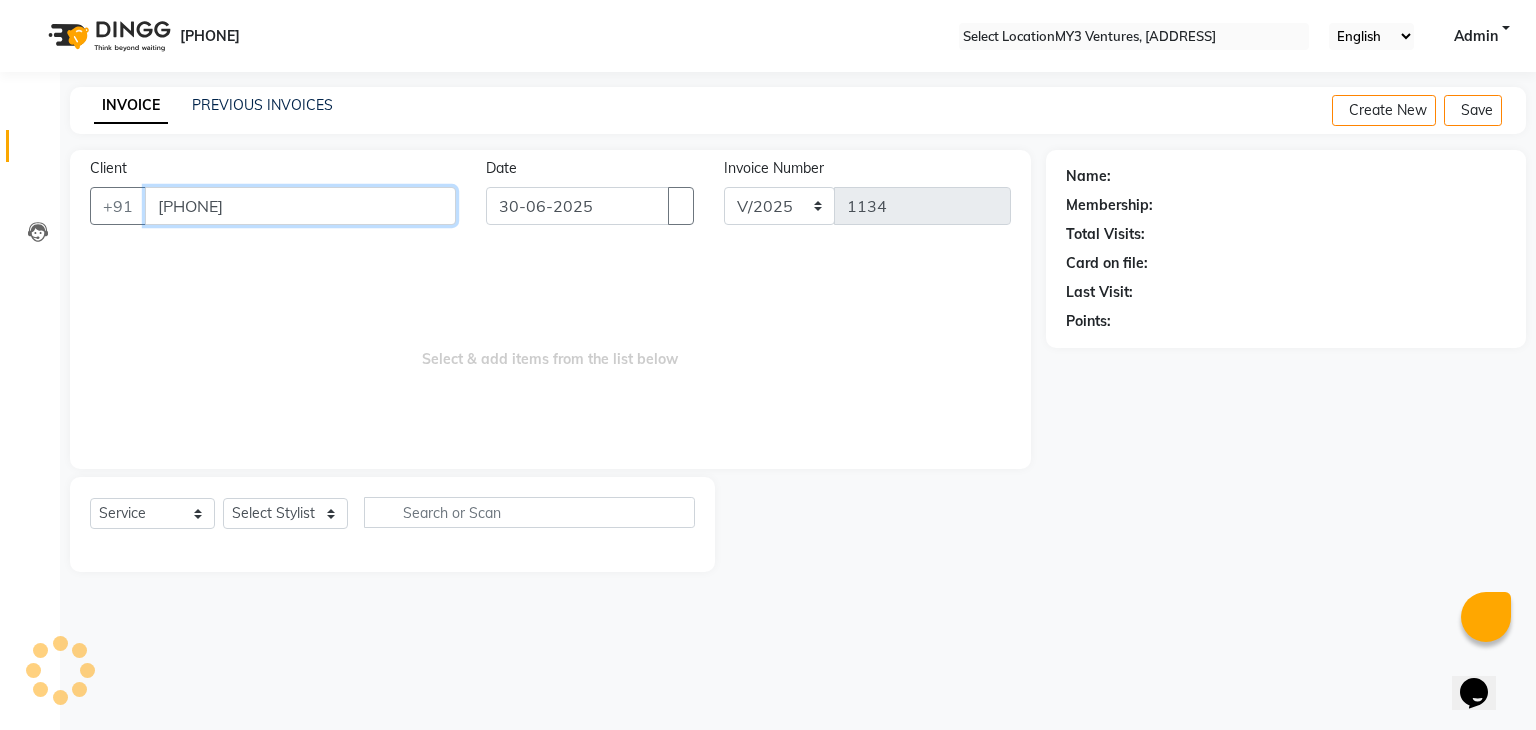 type on "[PHONE]" 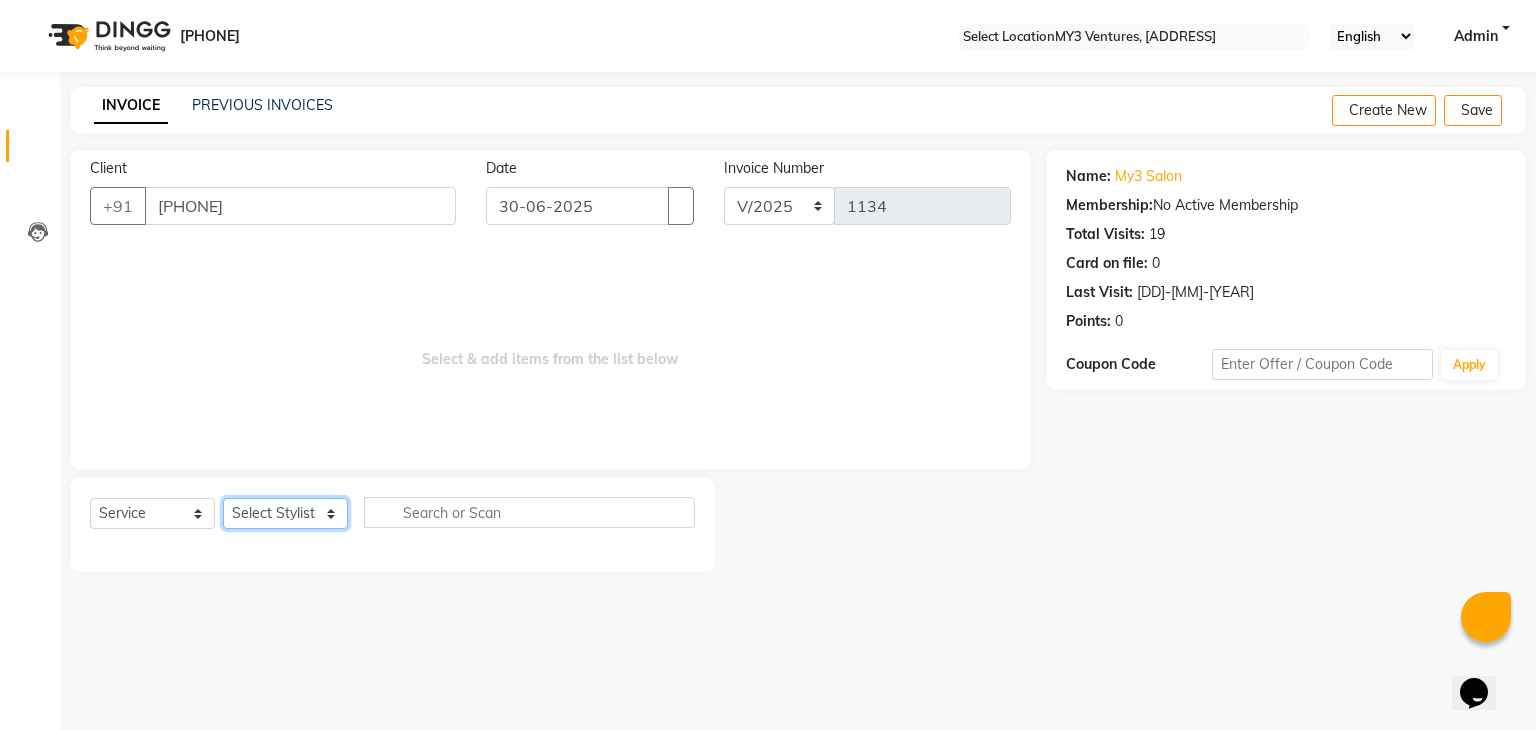 click on "Select Stylist [FIRST] [FIRST] & [LAST] [FIRST] & [LAST] [FIRST] & [LAST] [FIRST] & [LAST] [FIRST] [FIRST] [FIRST] [LAST] [LAST]" at bounding box center (285, 513) 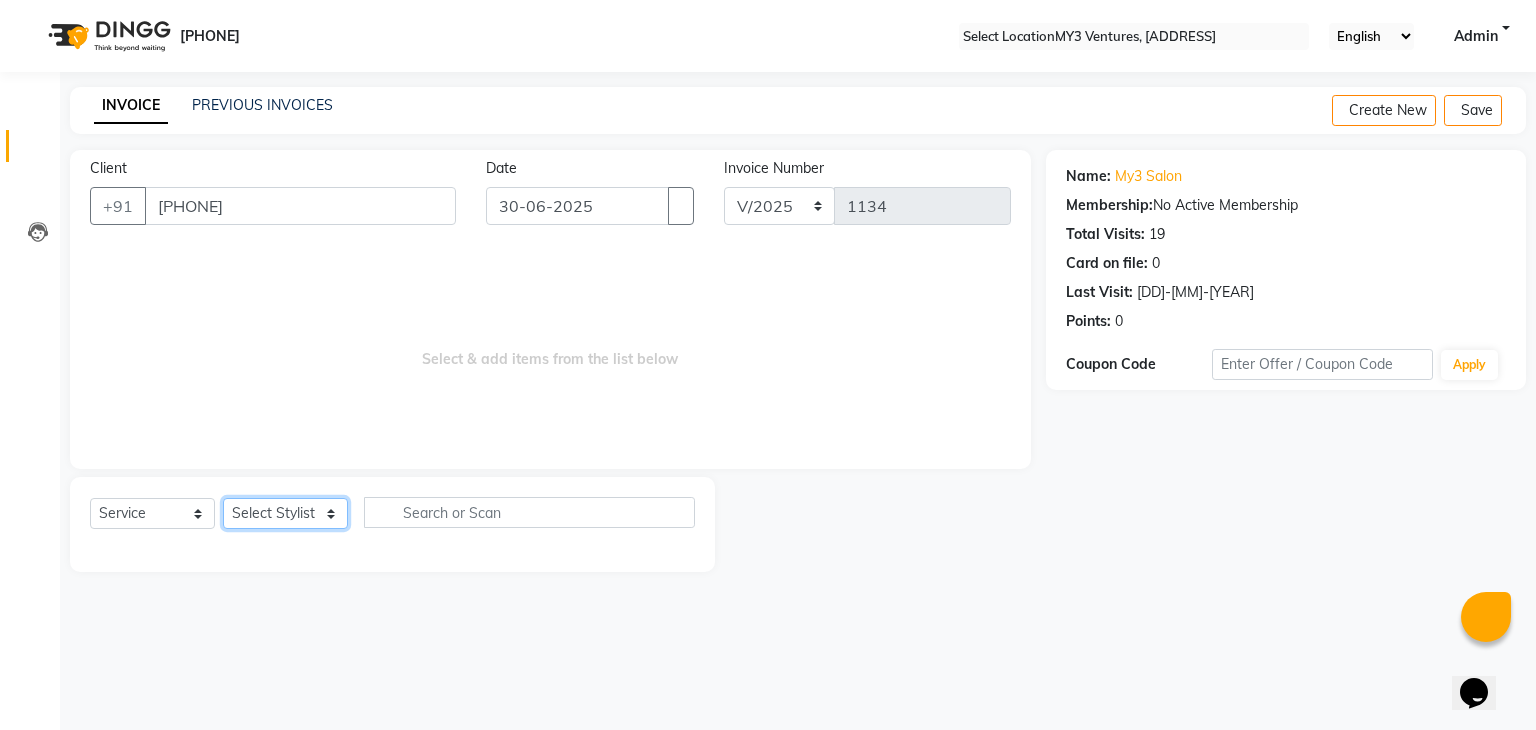 select on "78733" 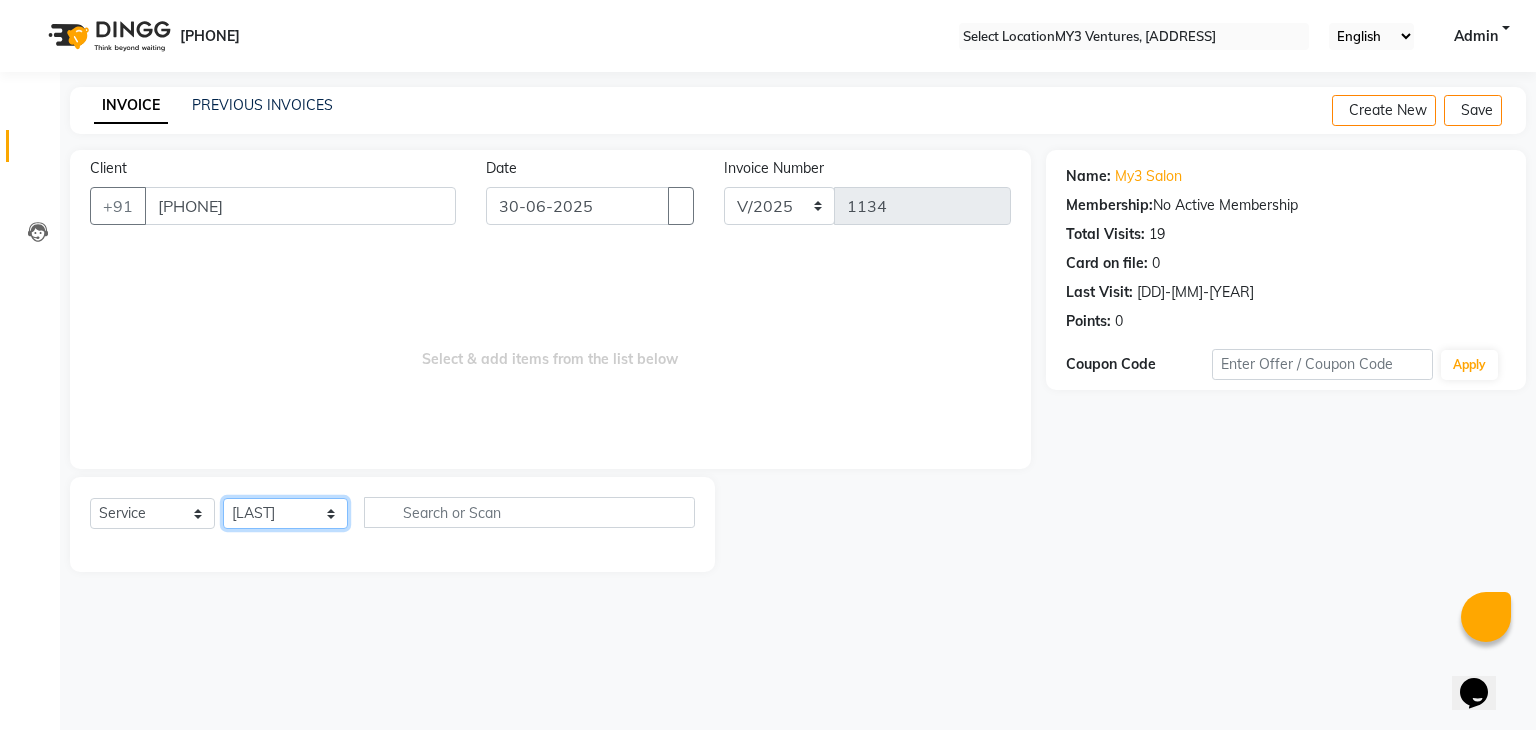 click on "Select Stylist [FIRST] [FIRST] & [LAST] [FIRST] & [LAST] [FIRST] & [LAST] [FIRST] & [LAST] [FIRST] [FIRST] [FIRST] [LAST] [LAST]" at bounding box center (285, 513) 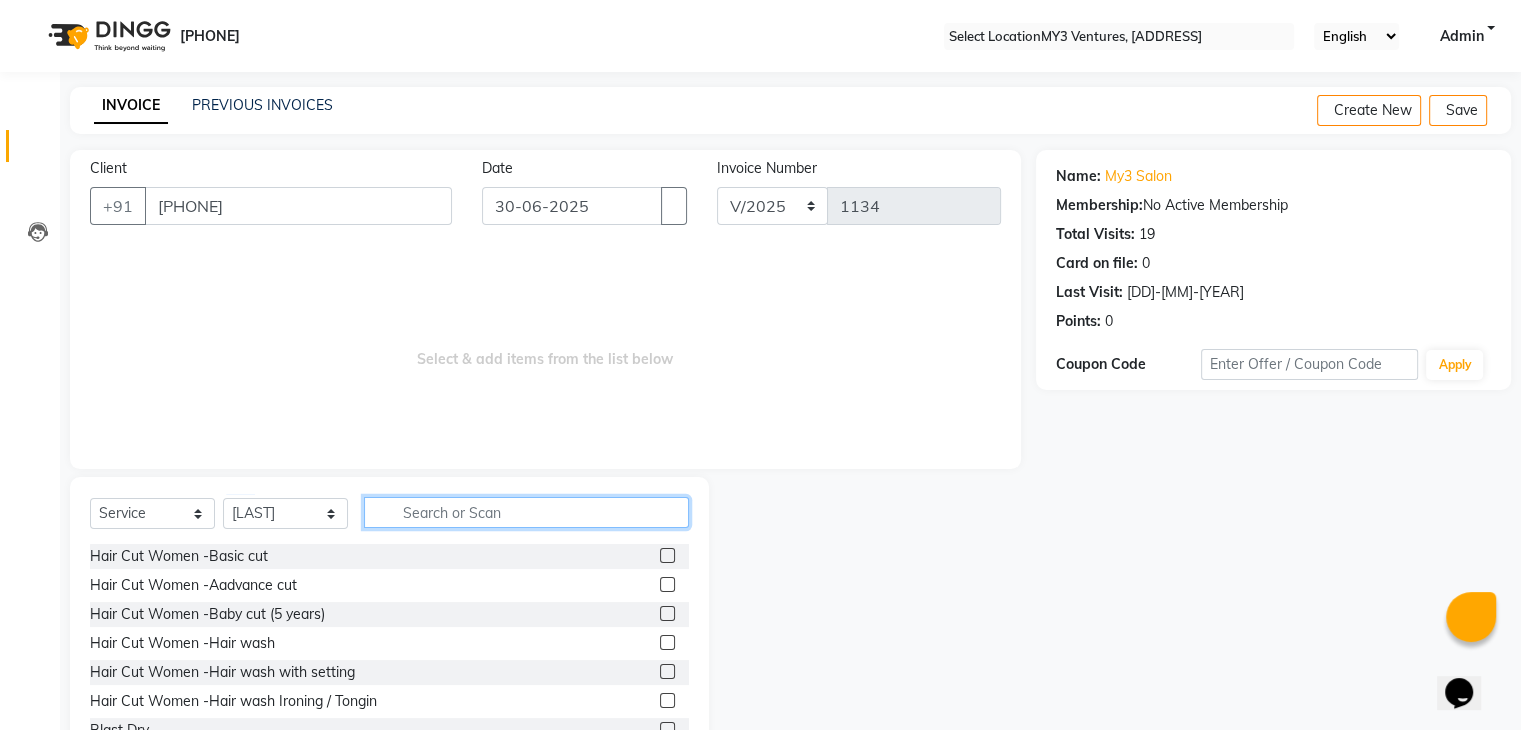click at bounding box center [526, 512] 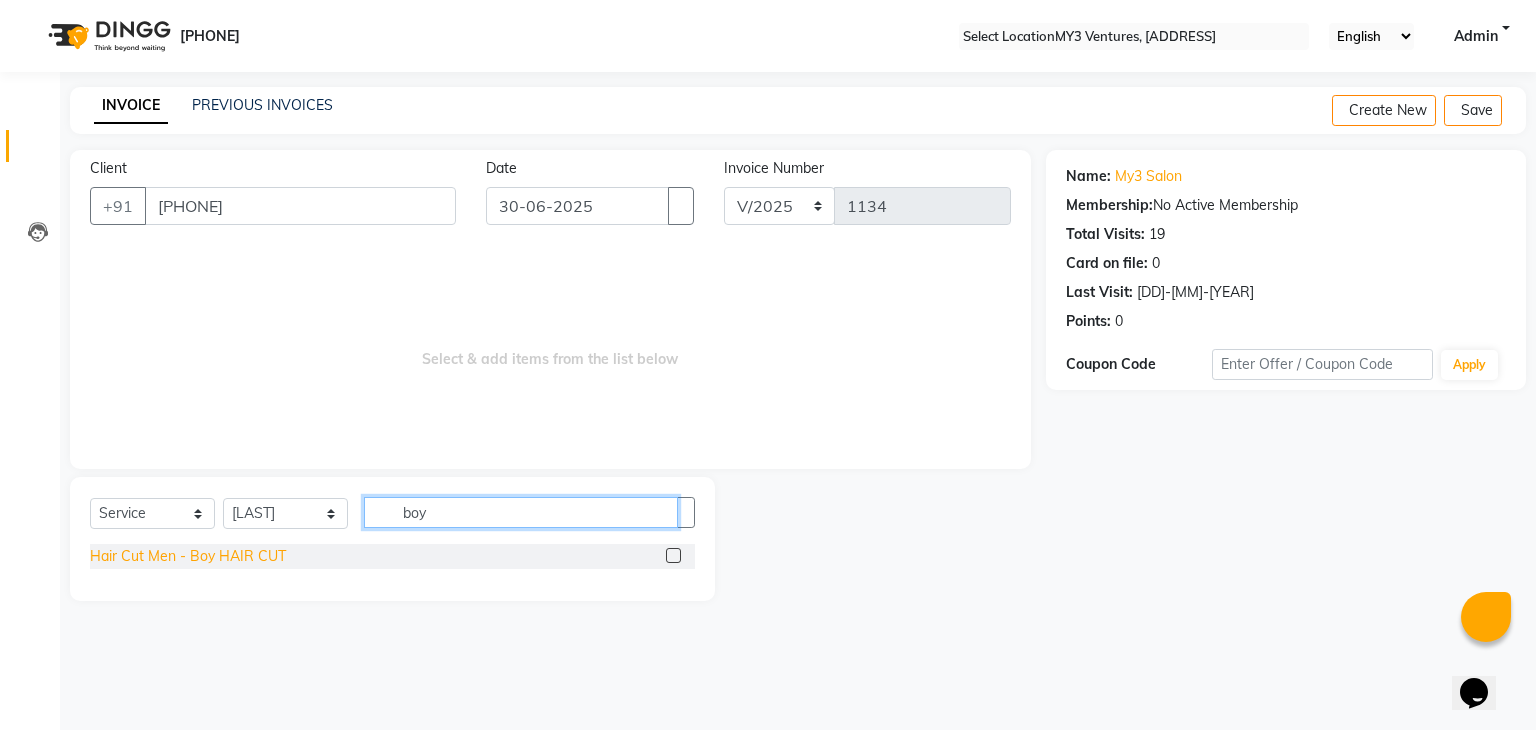 type on "boy" 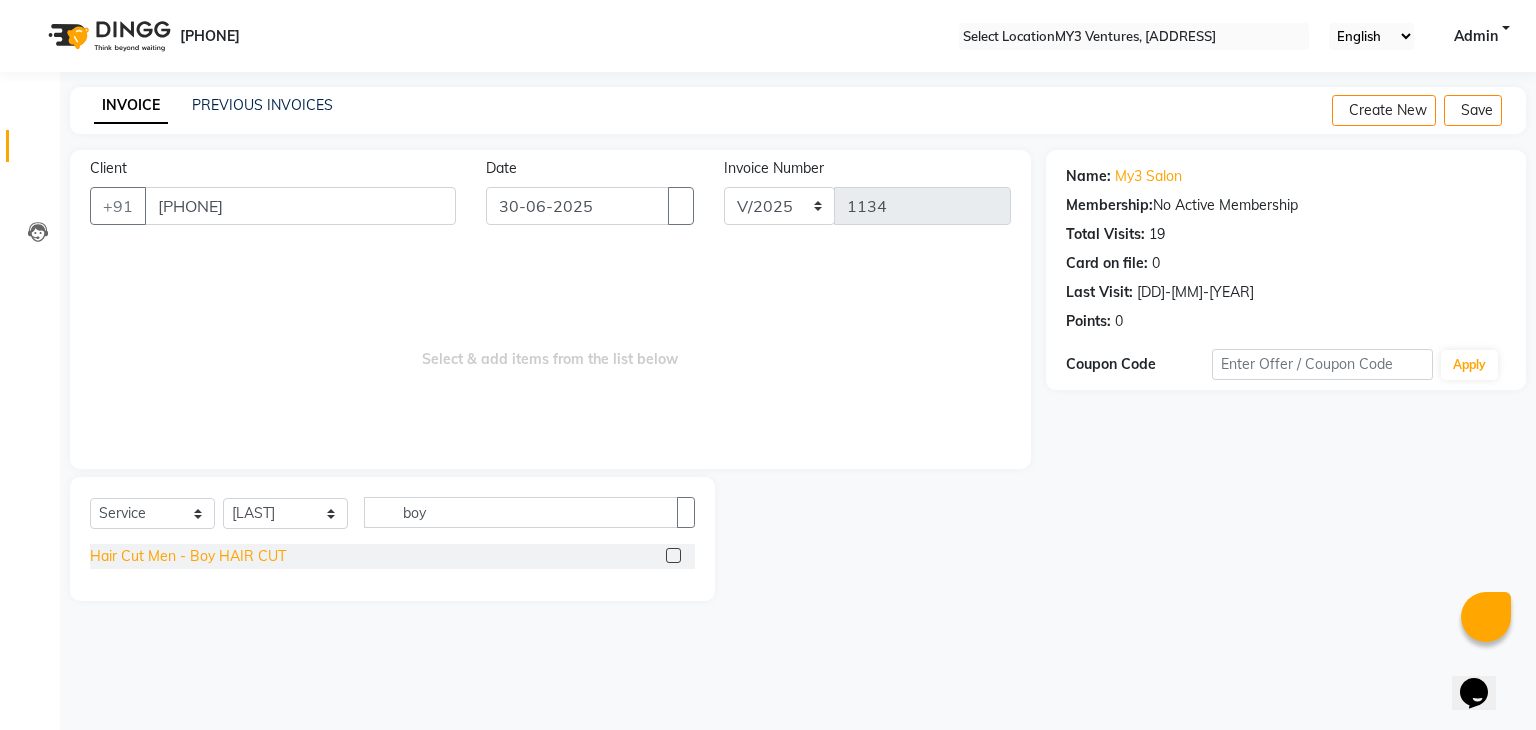 click on "Hair Cut Men - Boy HAIR CUT" at bounding box center (188, 556) 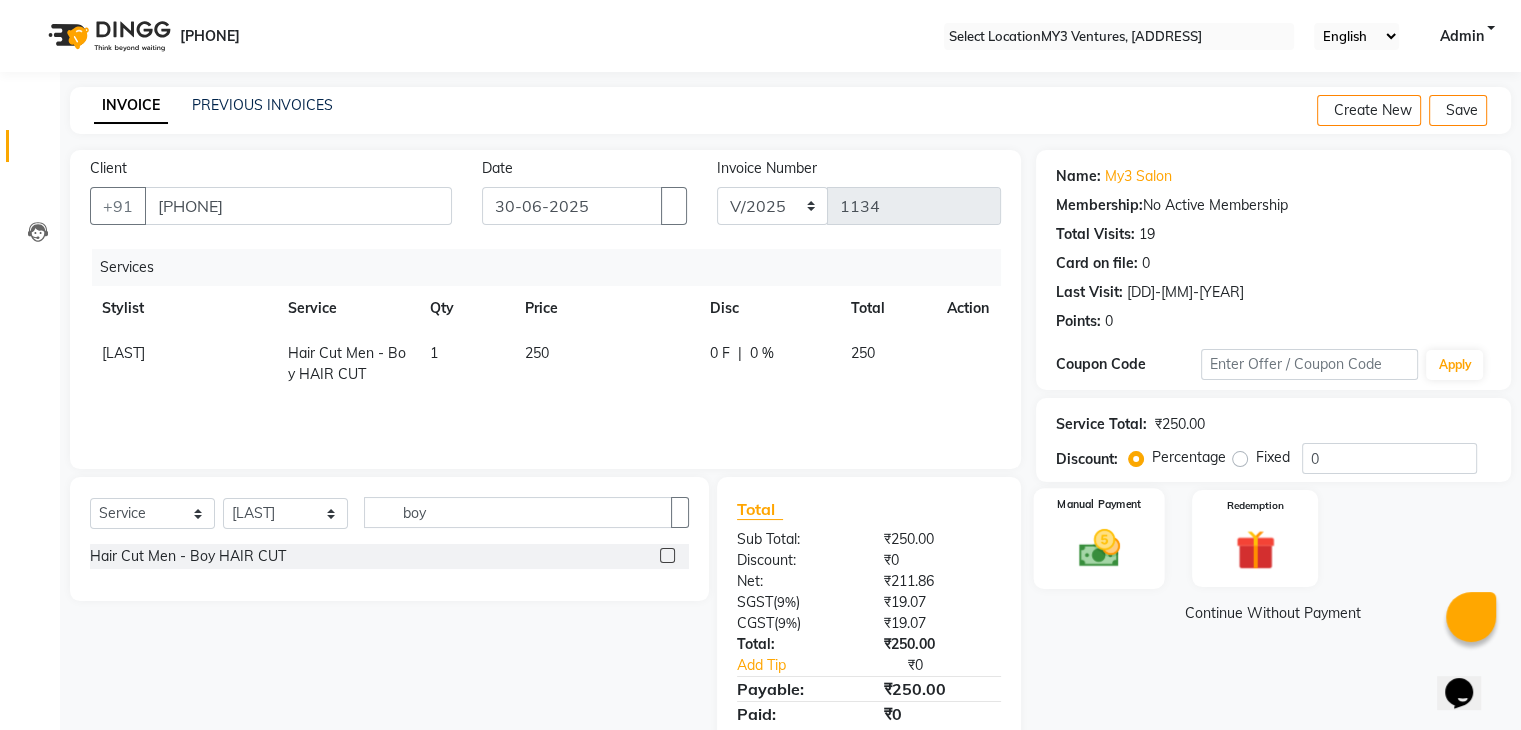 click at bounding box center (1098, 548) 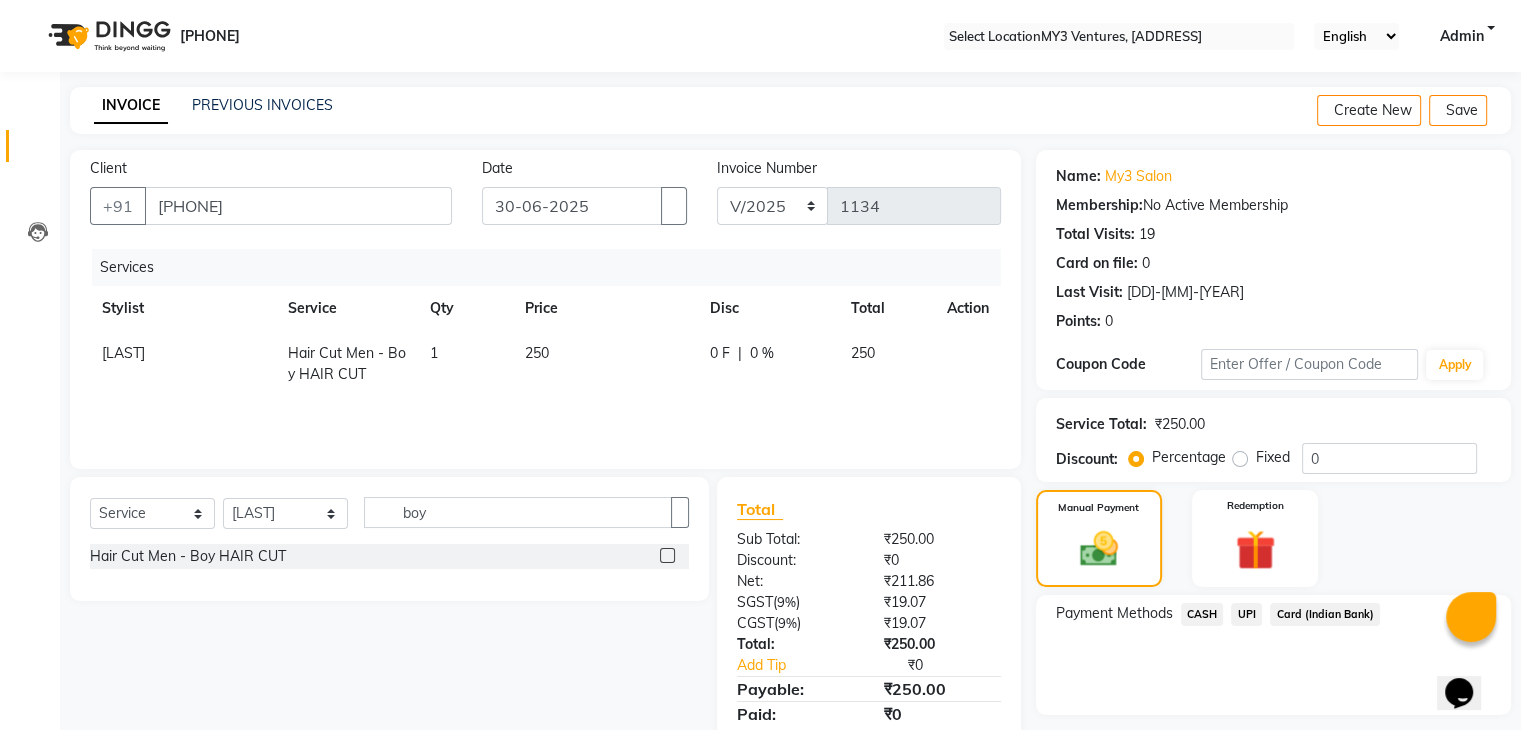 click on "UPI" at bounding box center [1202, 614] 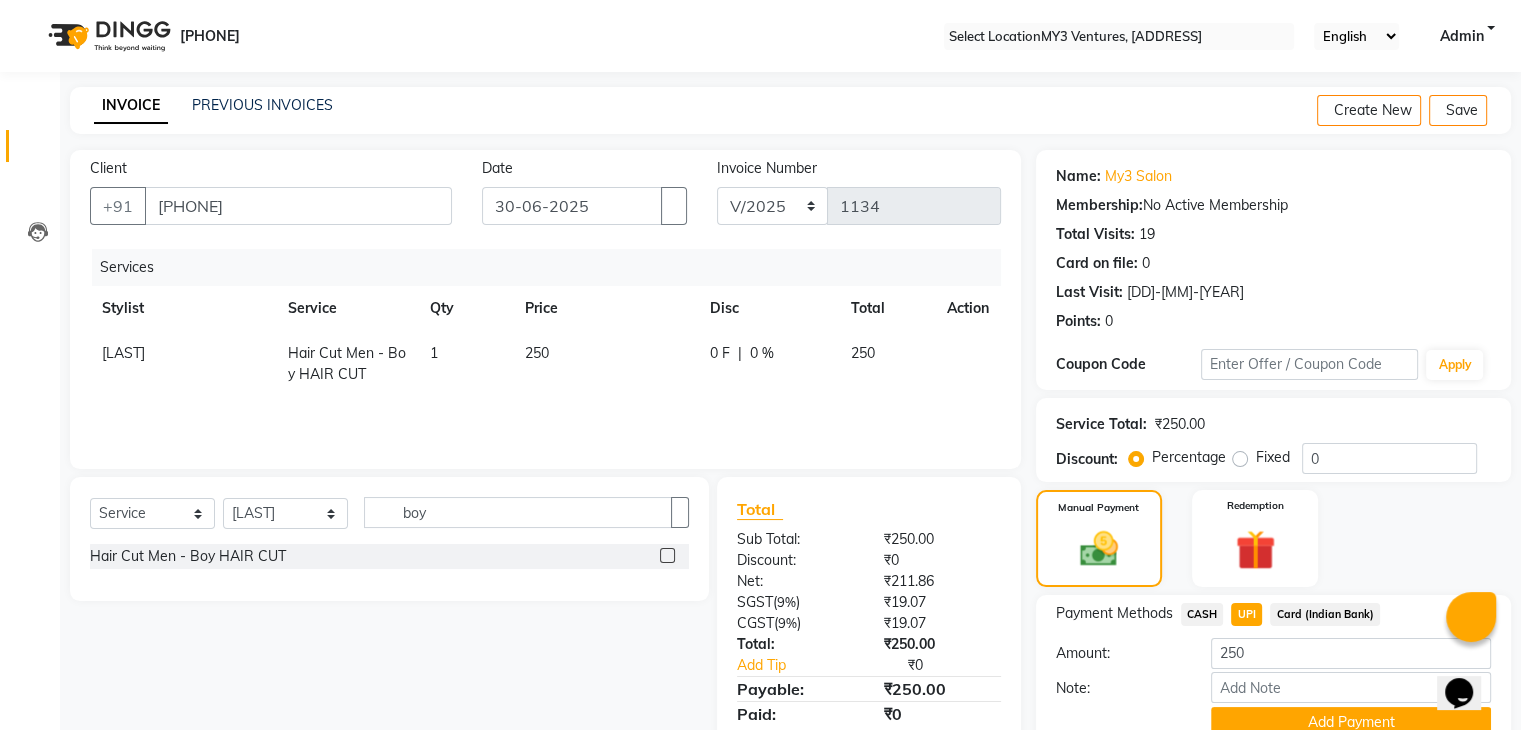 scroll, scrollTop: 89, scrollLeft: 0, axis: vertical 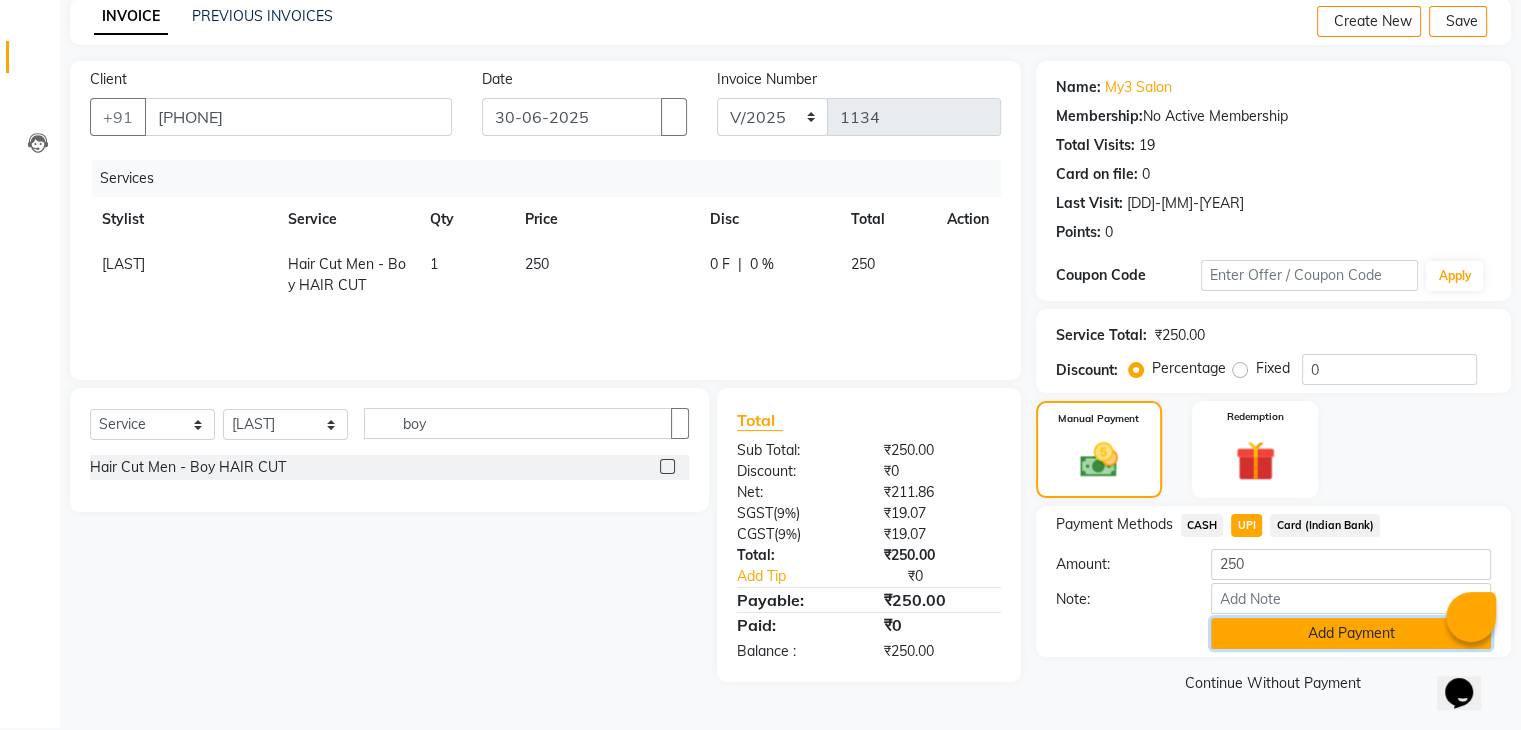 click on "Add Payment" at bounding box center (1351, 633) 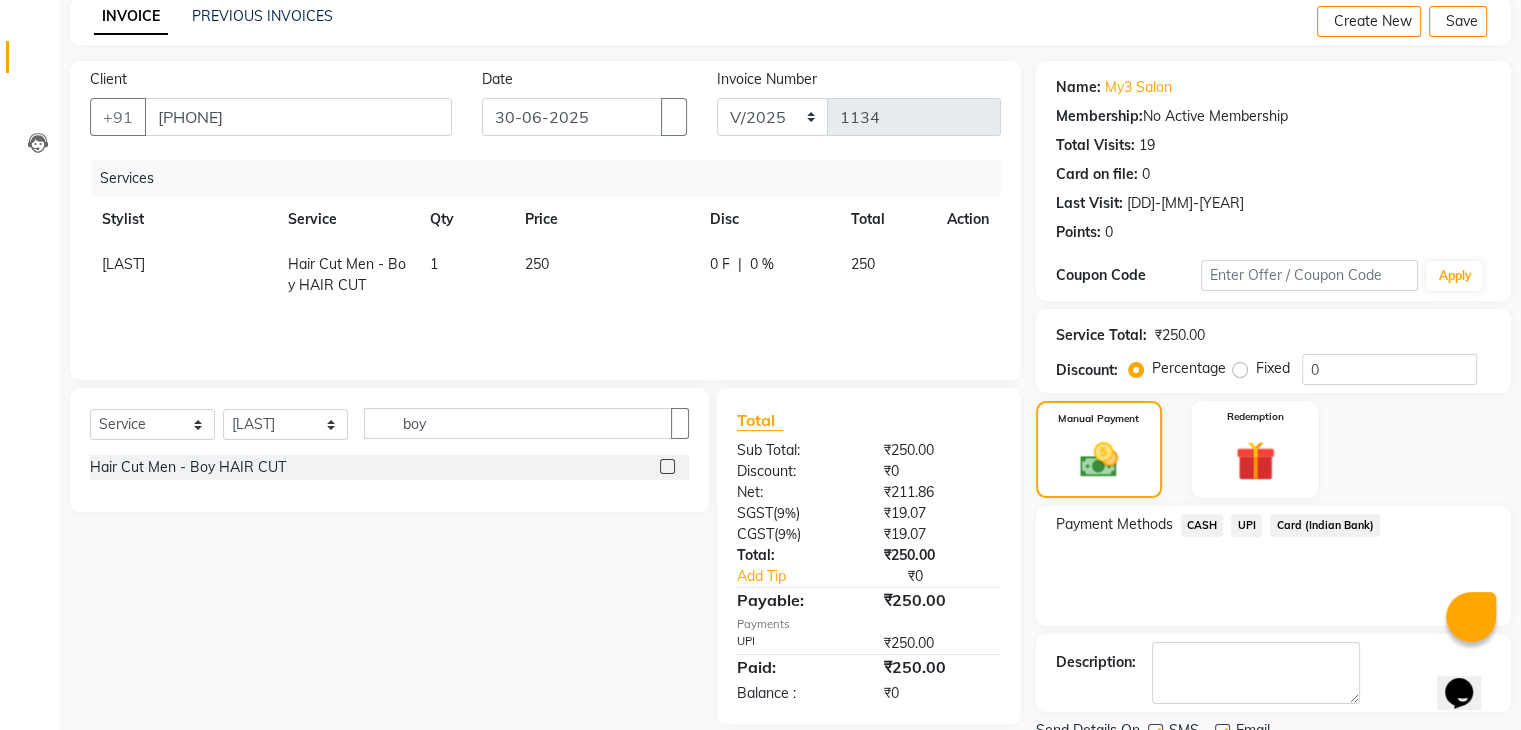 scroll, scrollTop: 171, scrollLeft: 0, axis: vertical 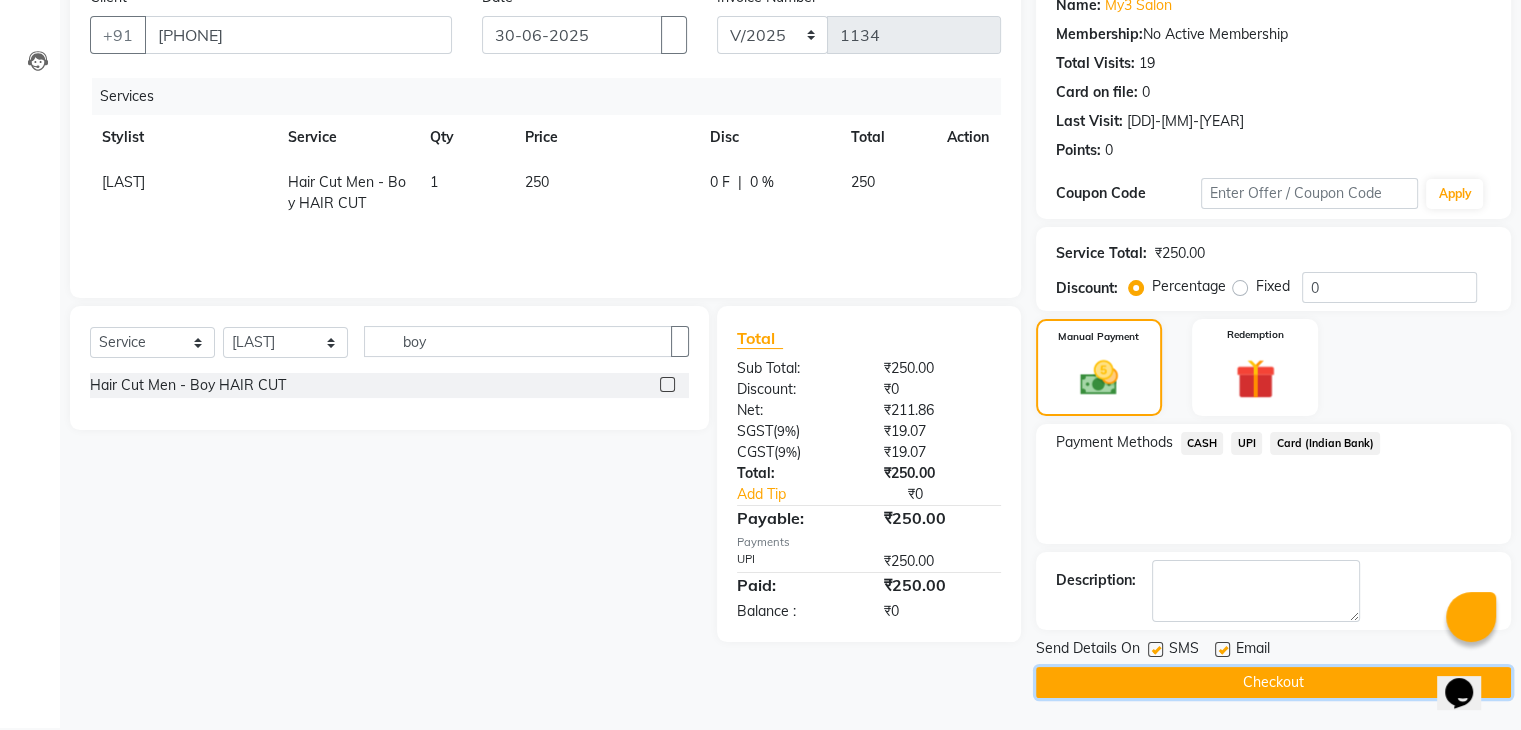 click on "Checkout" at bounding box center (1273, 682) 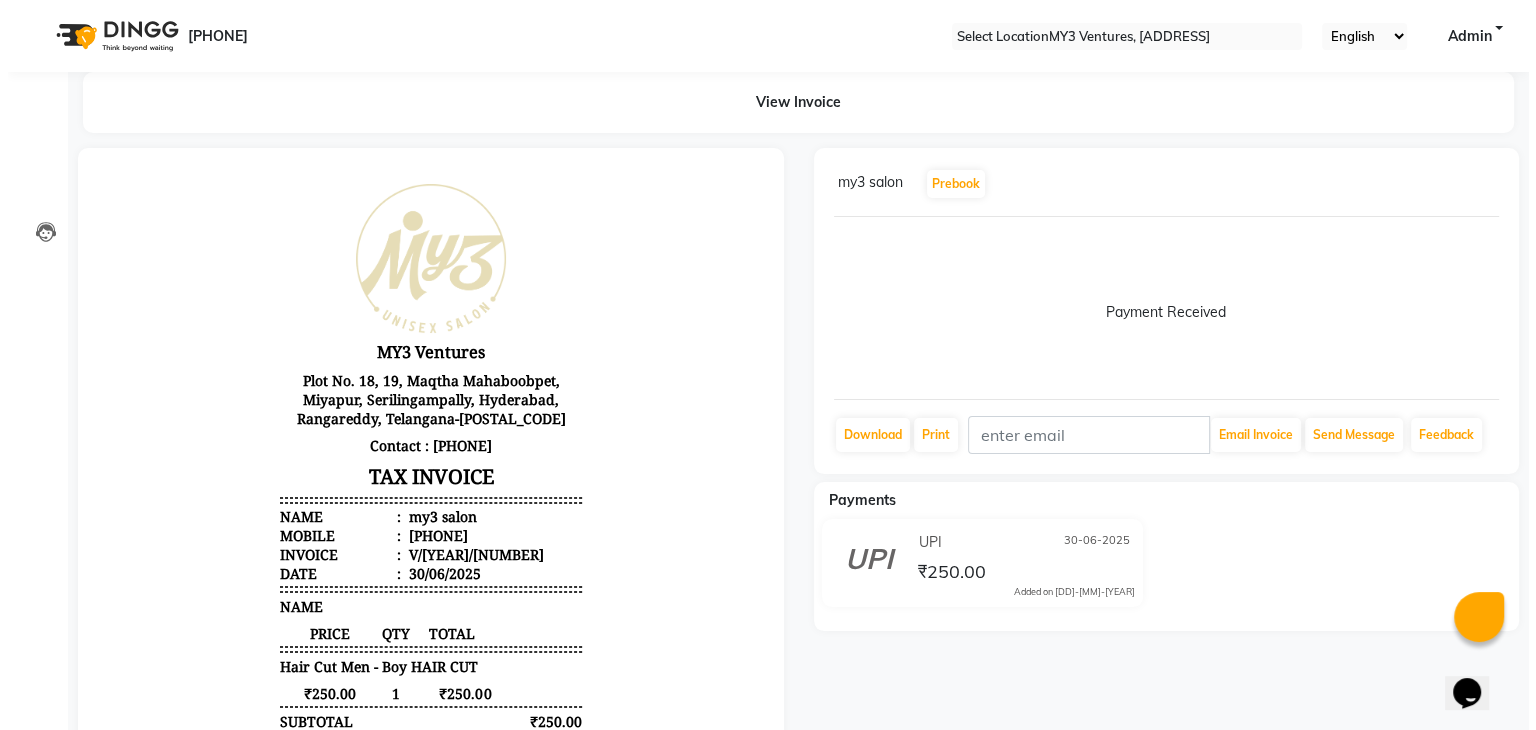 scroll, scrollTop: 0, scrollLeft: 0, axis: both 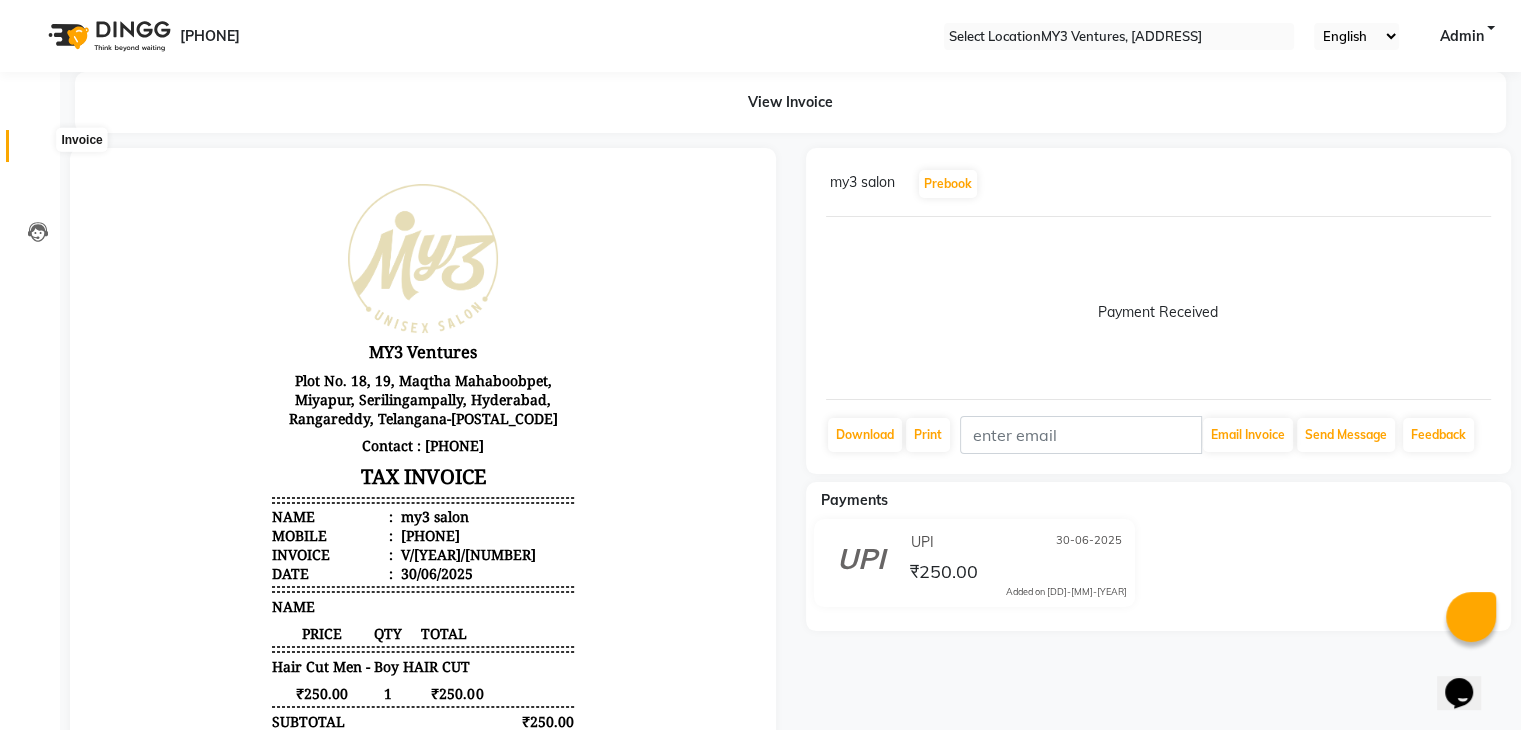 click at bounding box center [38, 151] 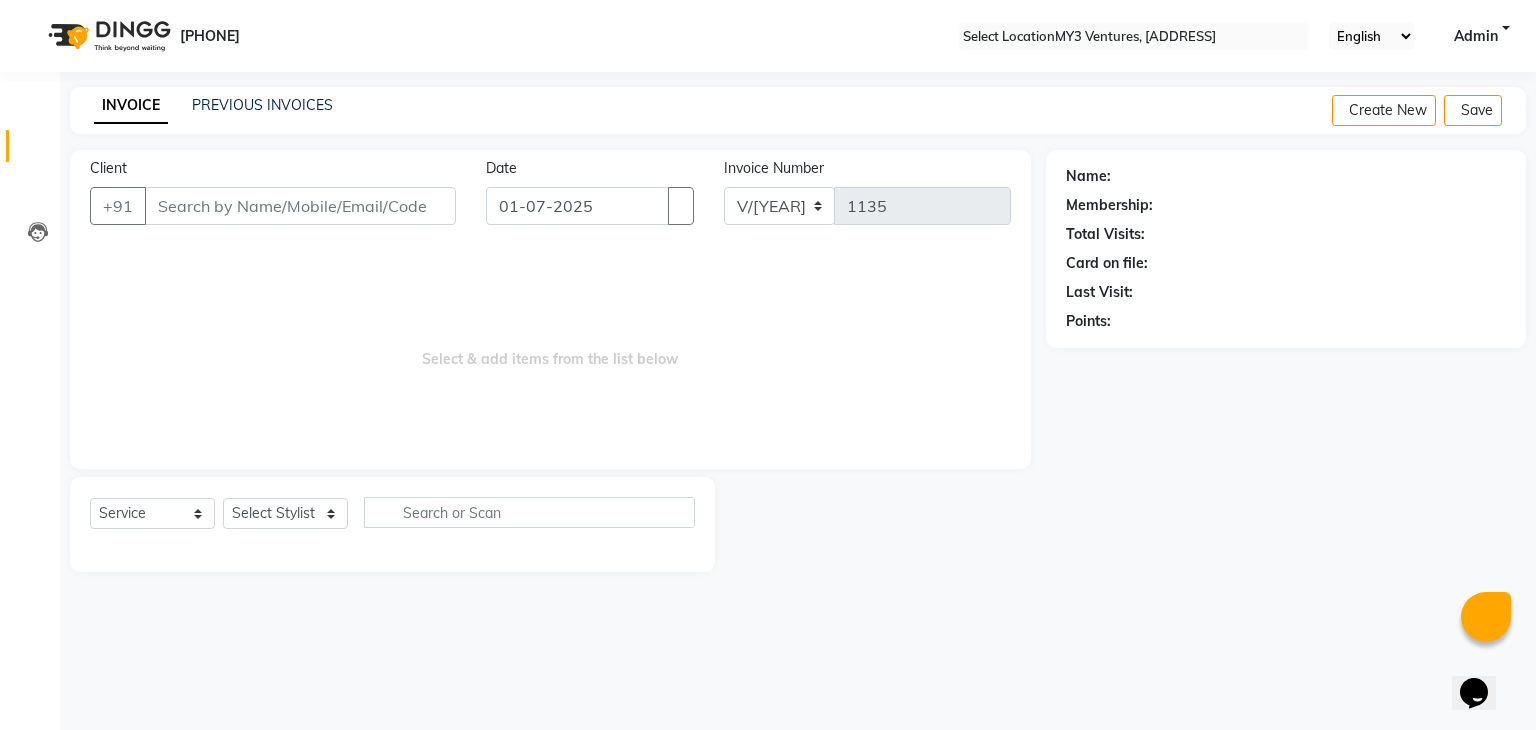 click on "Client" at bounding box center [300, 206] 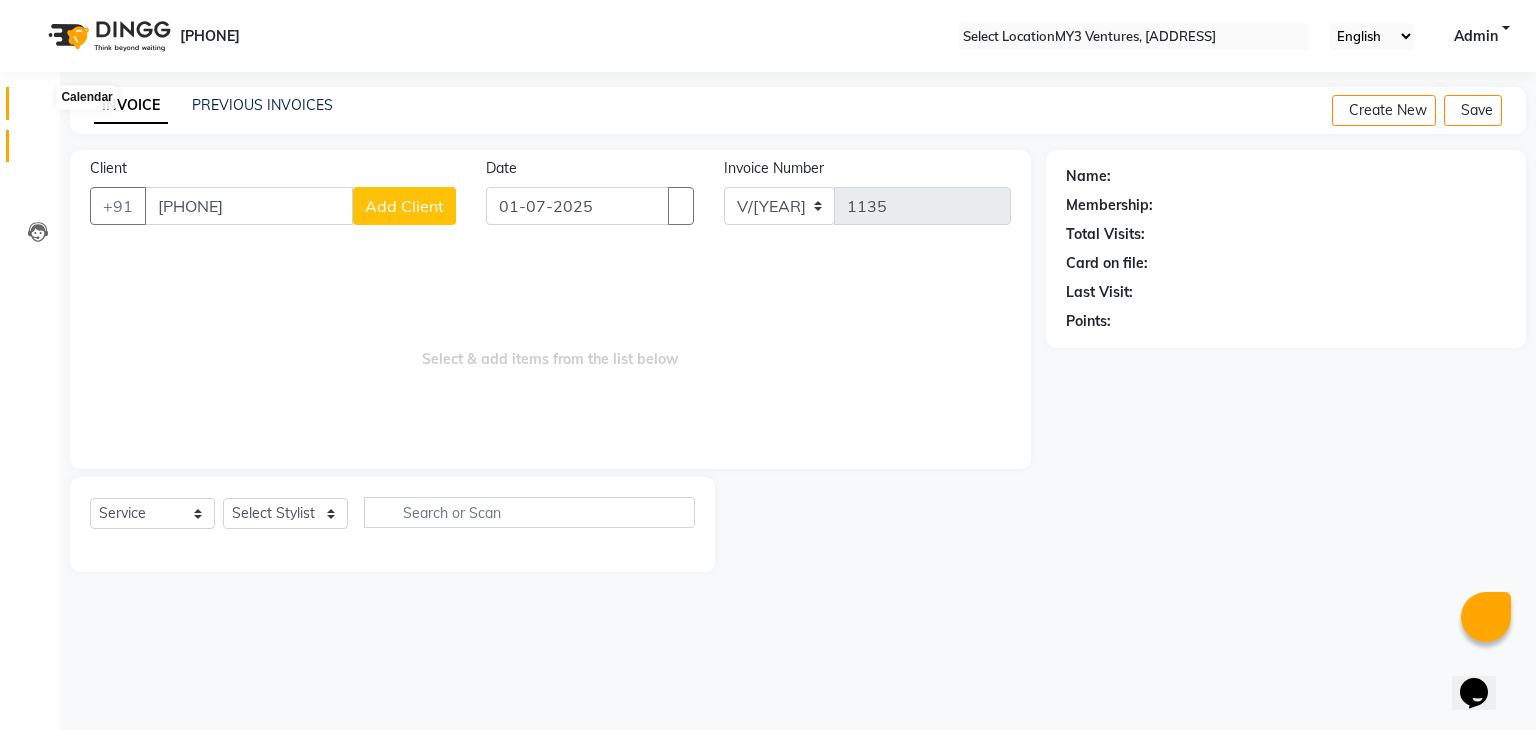 type on "[PHONE]" 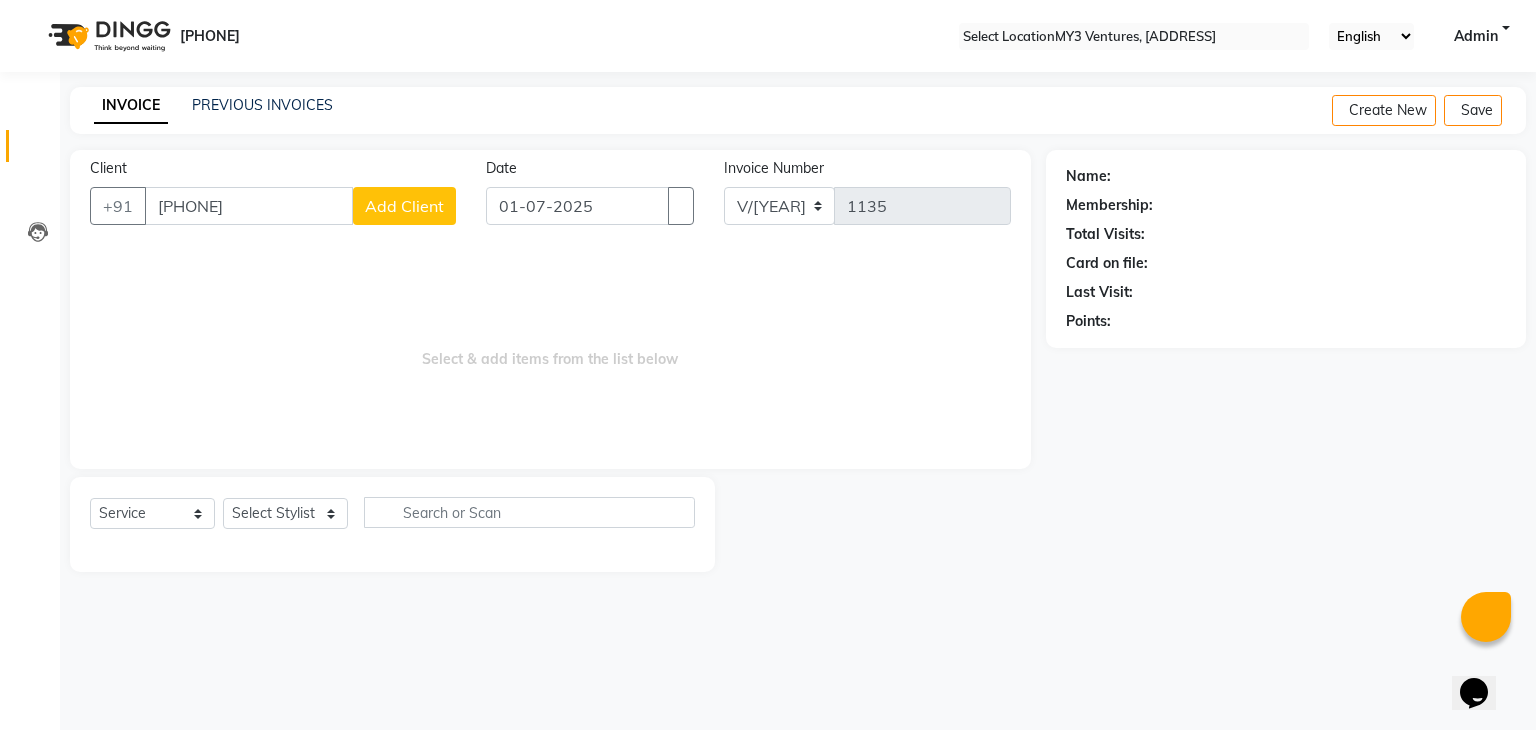click on "INVOICE" at bounding box center (131, 106) 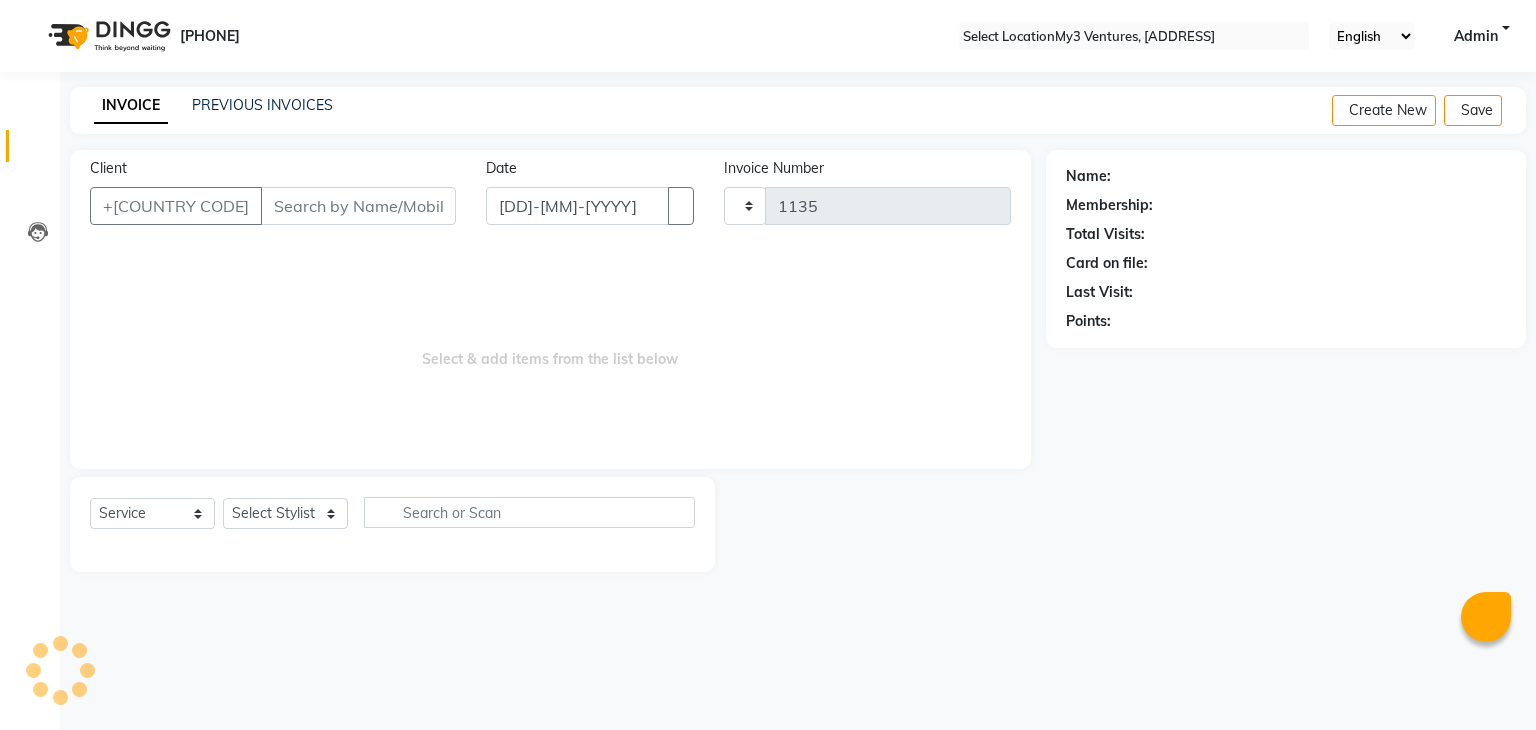scroll, scrollTop: 0, scrollLeft: 0, axis: both 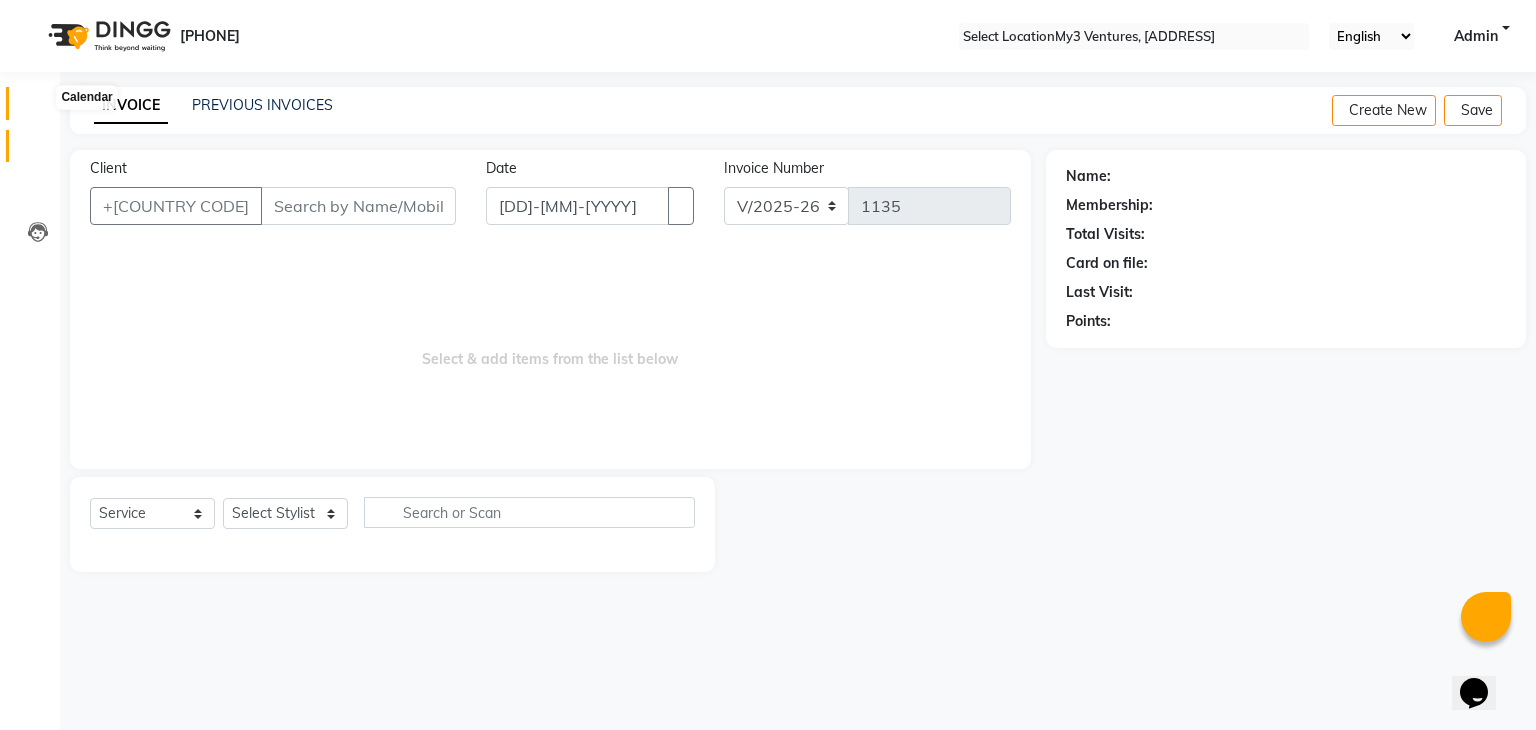 click at bounding box center (38, 108) 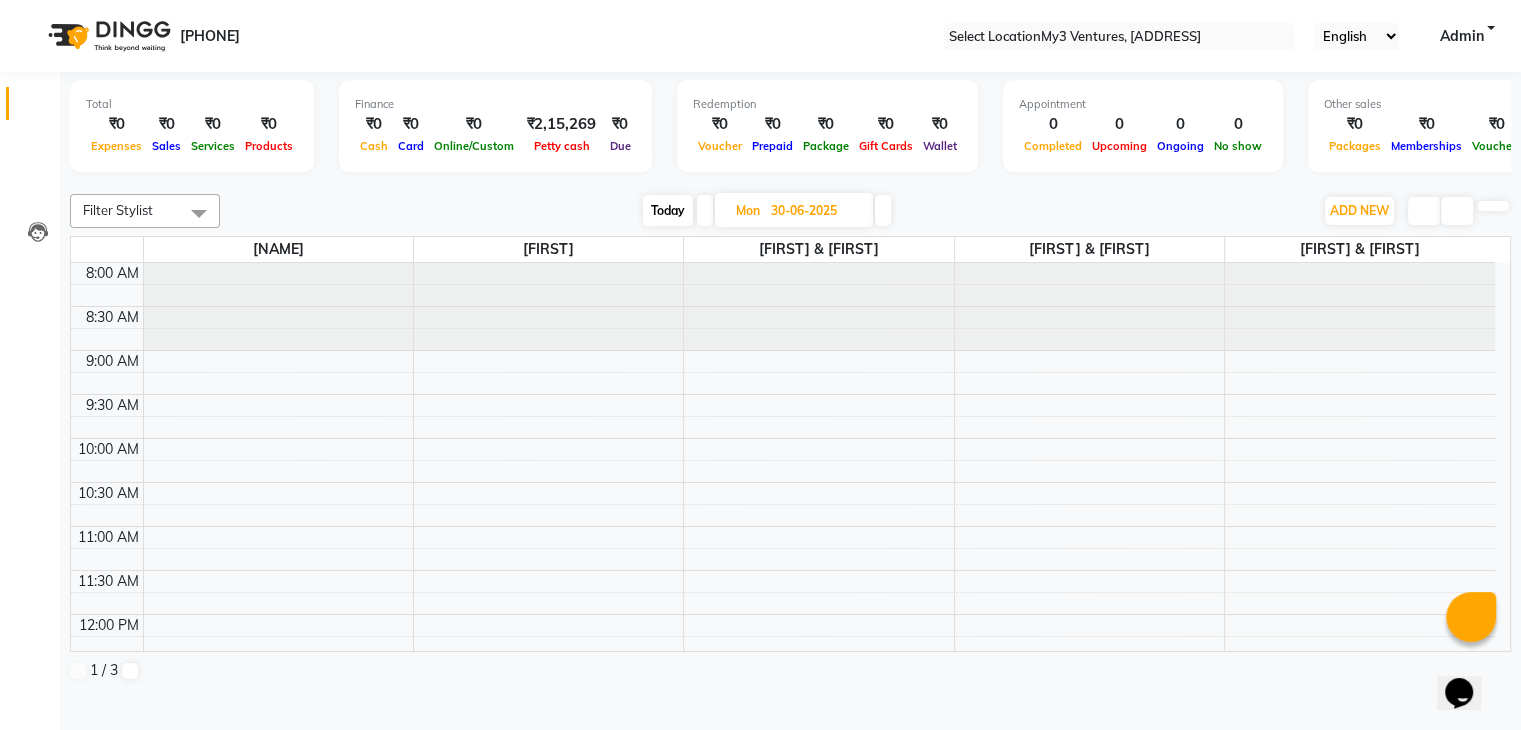 scroll, scrollTop: 0, scrollLeft: 0, axis: both 